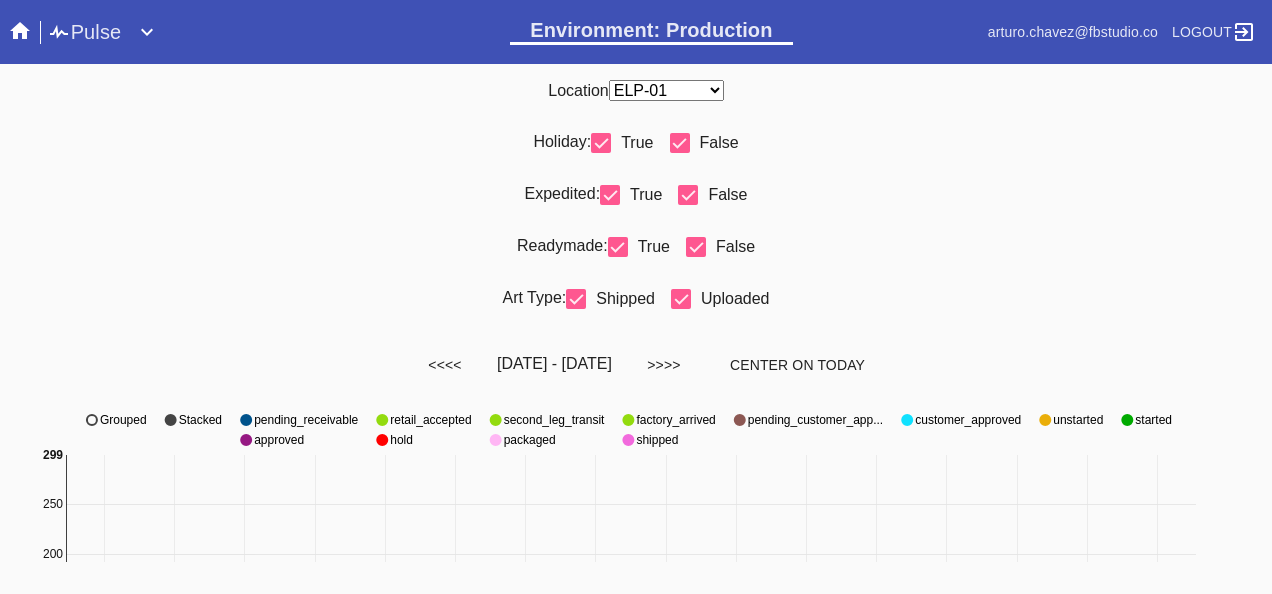 scroll, scrollTop: 0, scrollLeft: 0, axis: both 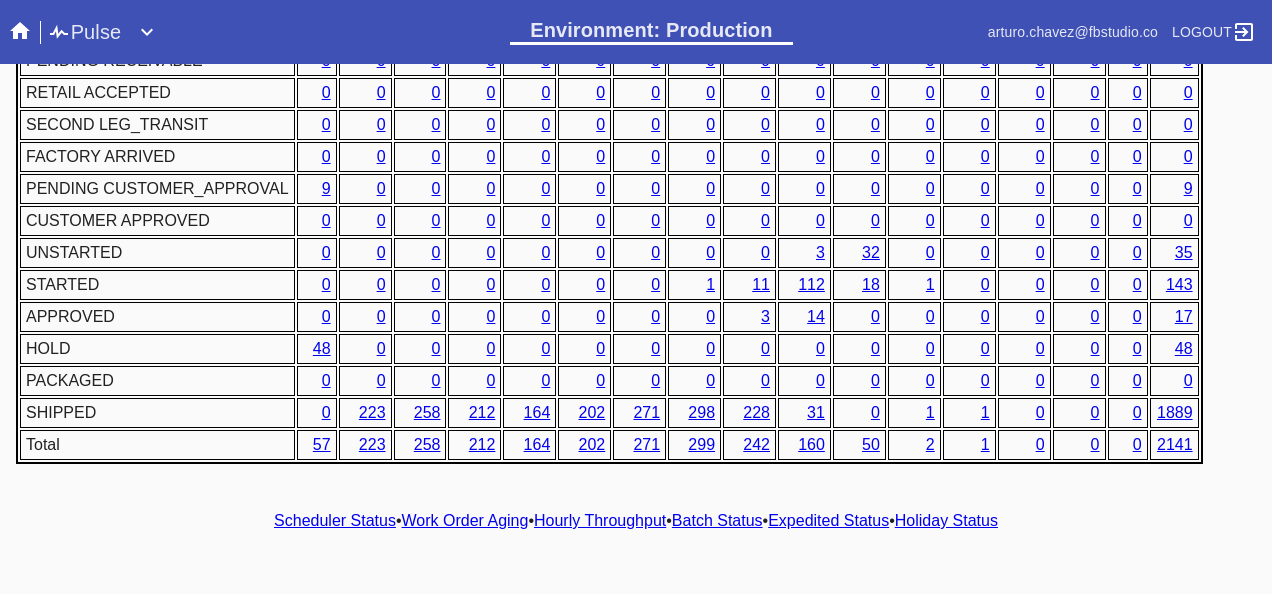 click on "Scheduler Status  •  Work Order Aging  •  Hourly Throughput  •  Batch Status  •  Expedited Status  •  Holiday Status" at bounding box center (636, 521) 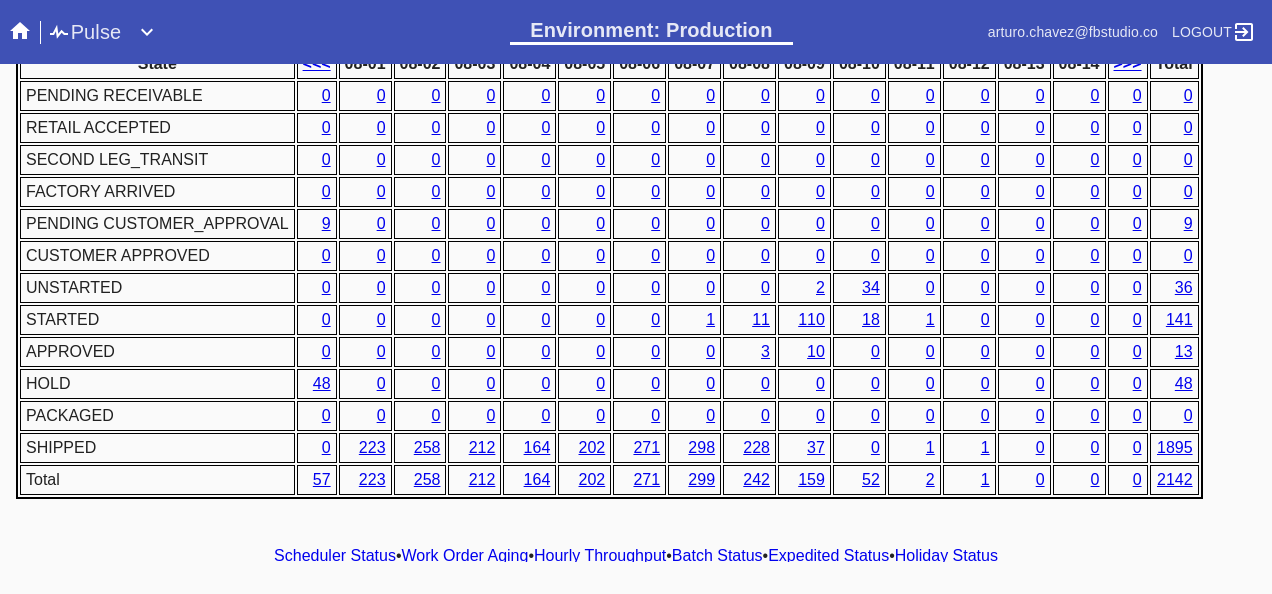 scroll, scrollTop: 976, scrollLeft: 0, axis: vertical 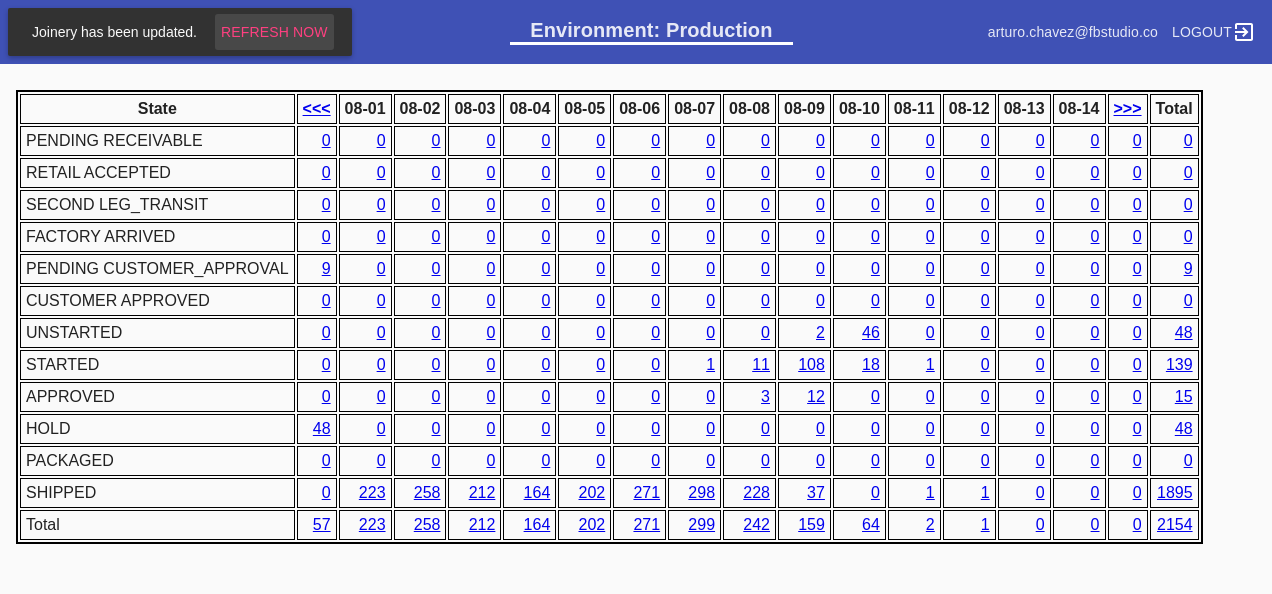 click on "Refresh Now" at bounding box center (274, 32) 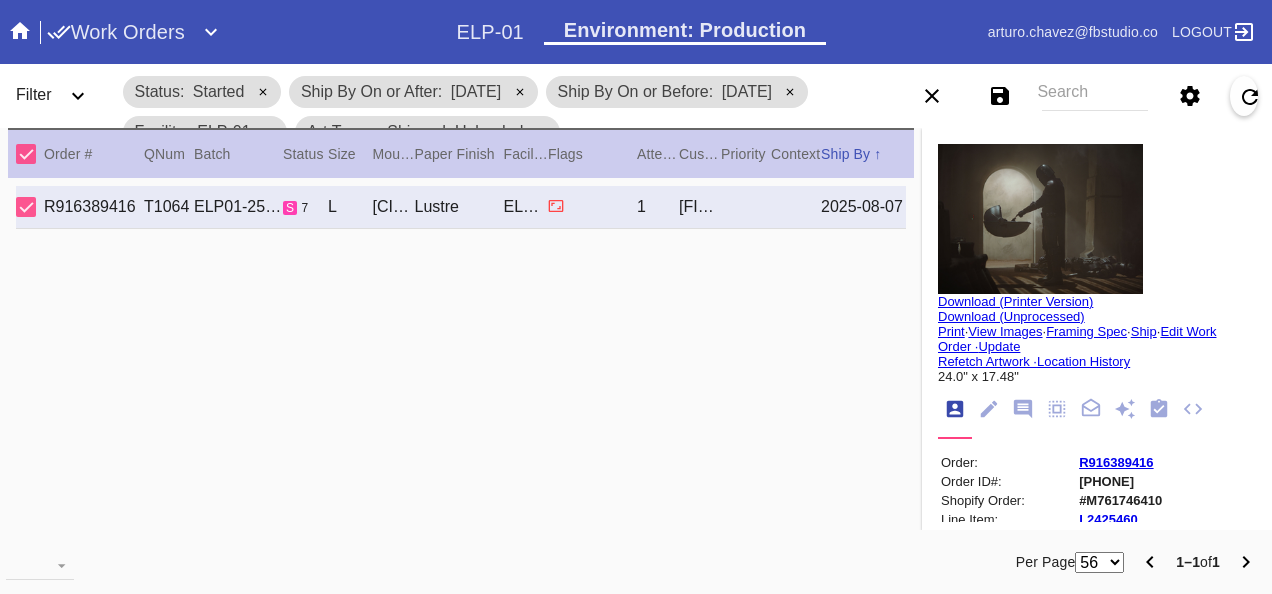scroll, scrollTop: 0, scrollLeft: 0, axis: both 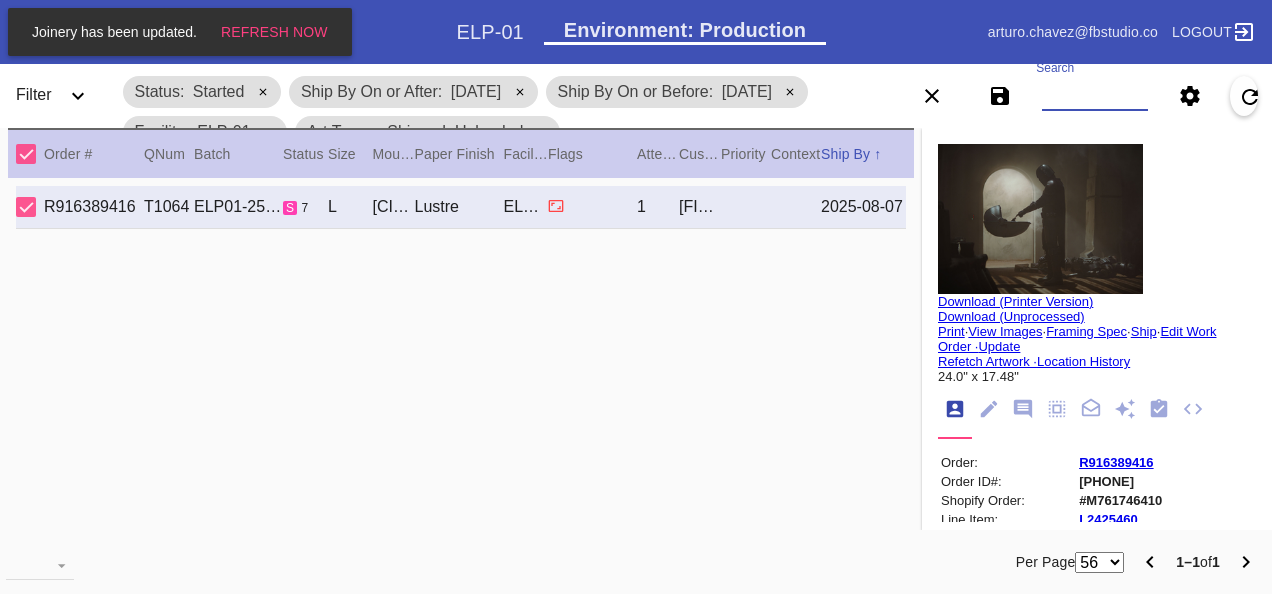drag, startPoint x: 1091, startPoint y: 90, endPoint x: 678, endPoint y: 97, distance: 413.05933 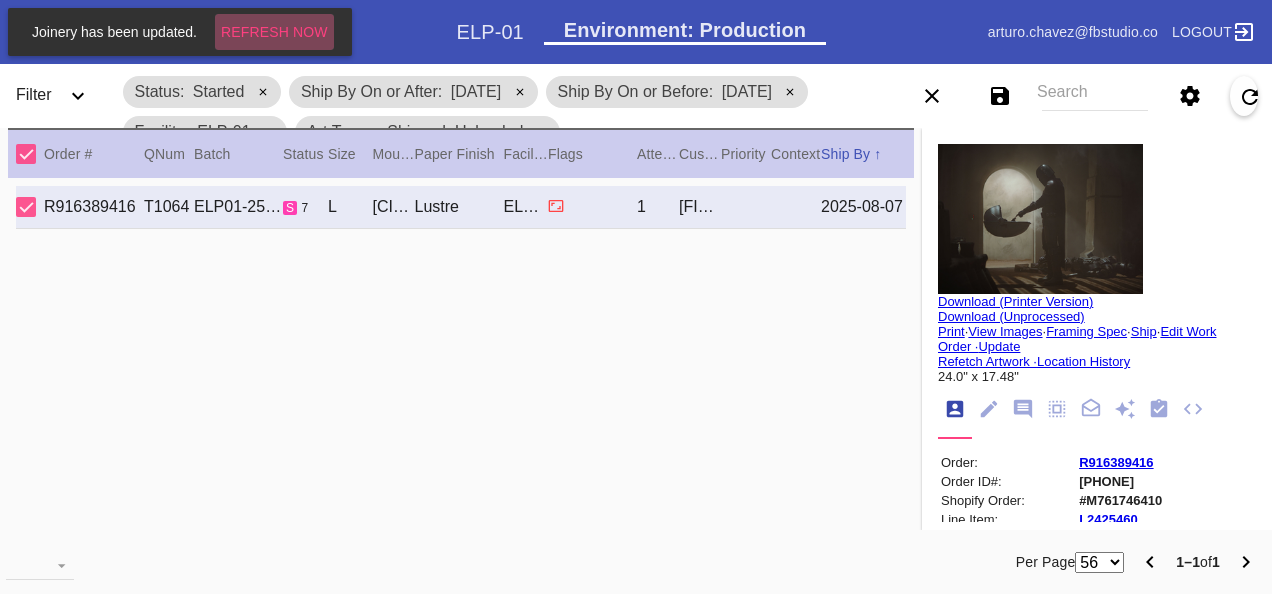 click on "Refresh Now" at bounding box center [274, 32] 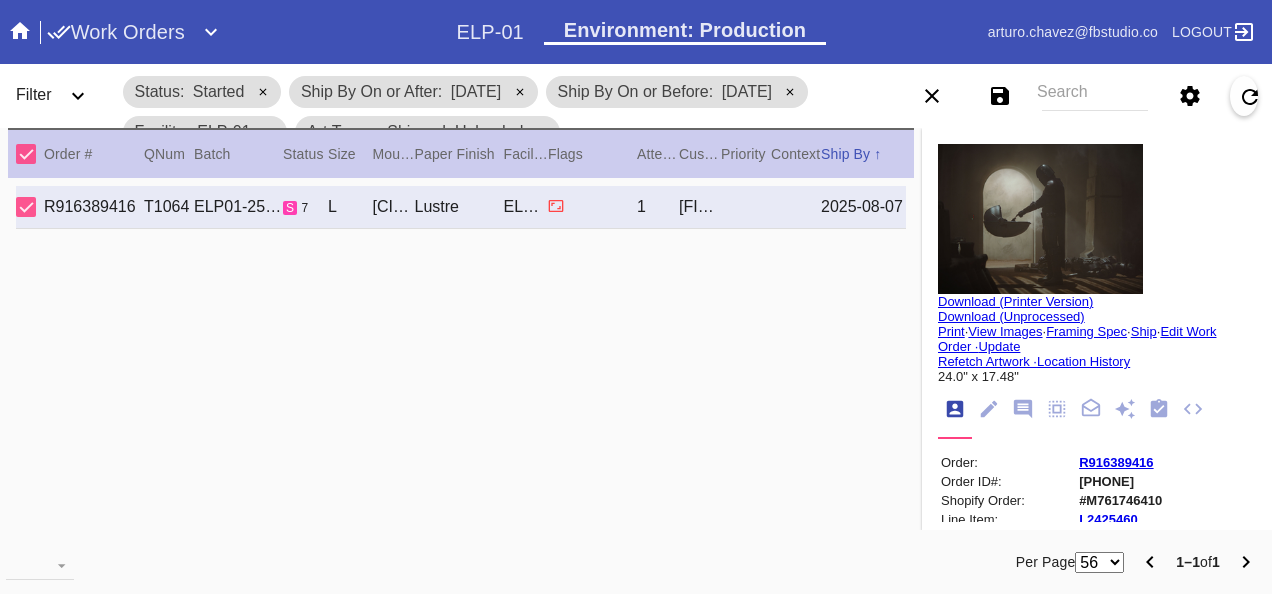 drag, startPoint x: 1061, startPoint y: 89, endPoint x: 1054, endPoint y: 97, distance: 10.630146 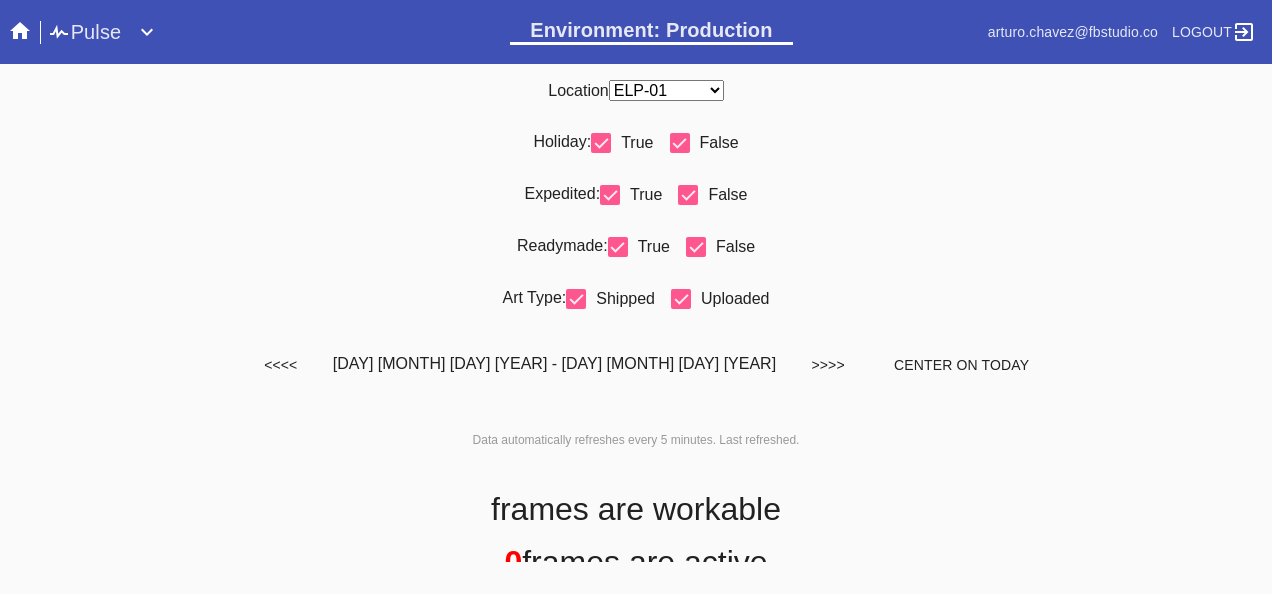 scroll, scrollTop: 0, scrollLeft: 0, axis: both 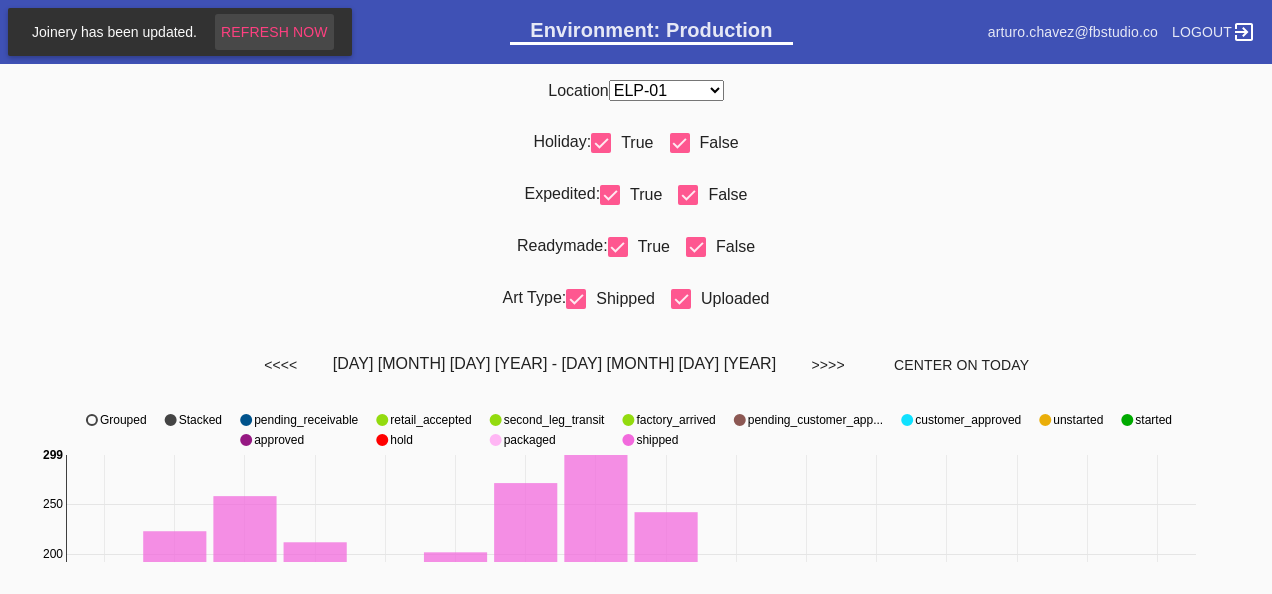 click on "Refresh Now" at bounding box center (274, 32) 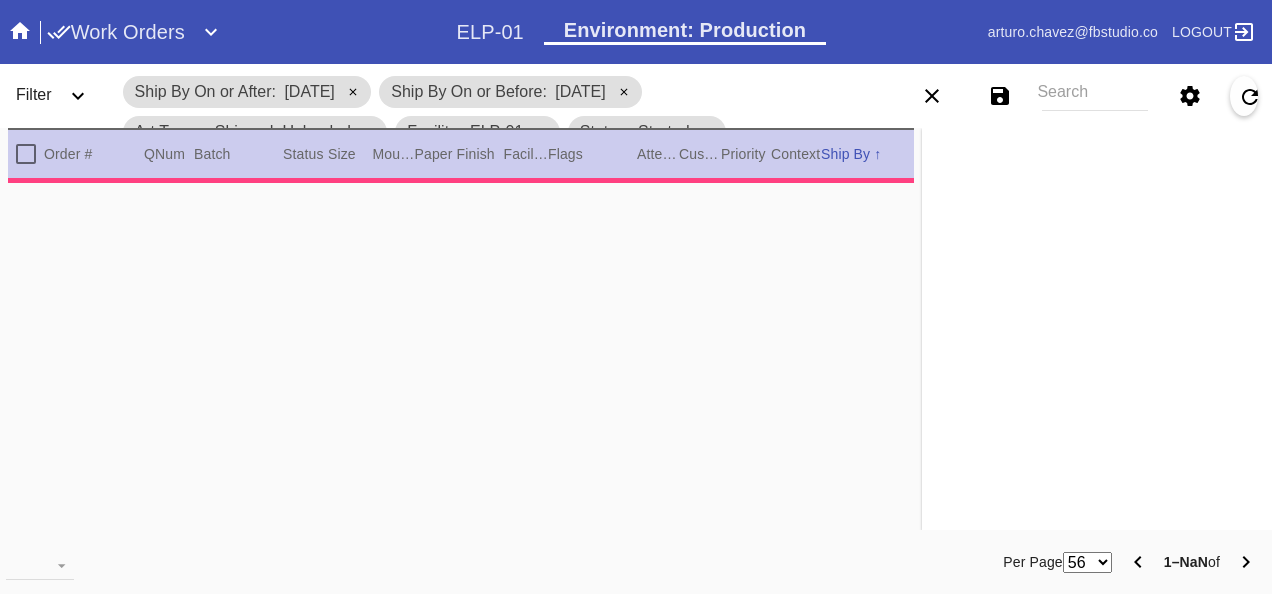 scroll, scrollTop: 0, scrollLeft: 0, axis: both 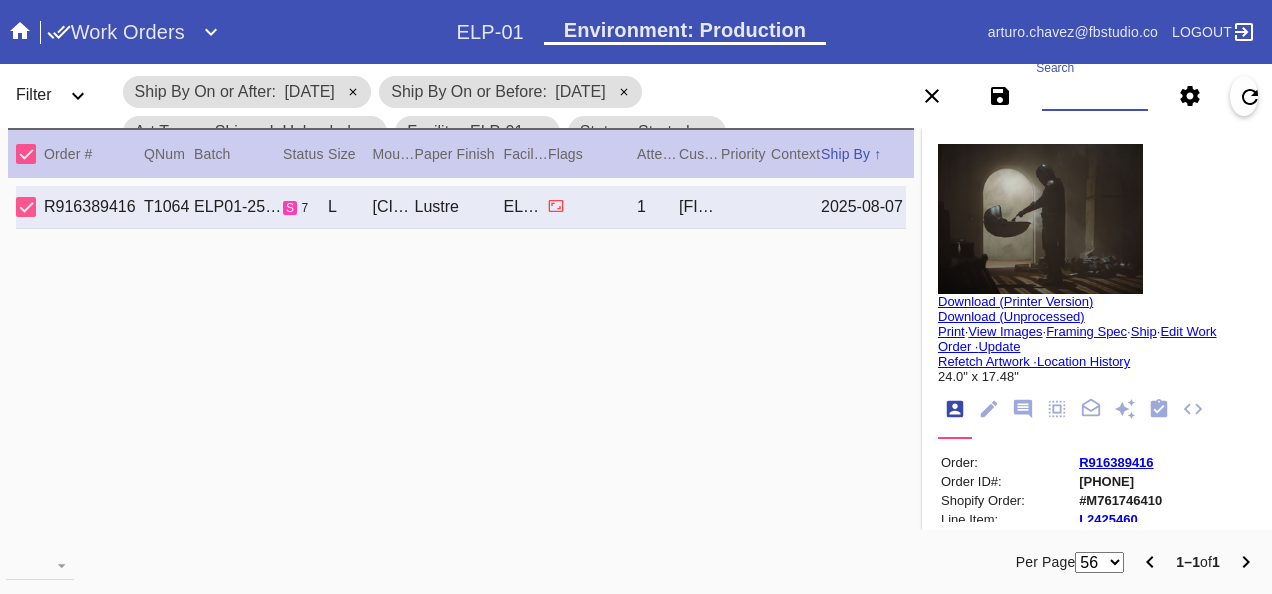 click on "Search" at bounding box center [1094, 96] 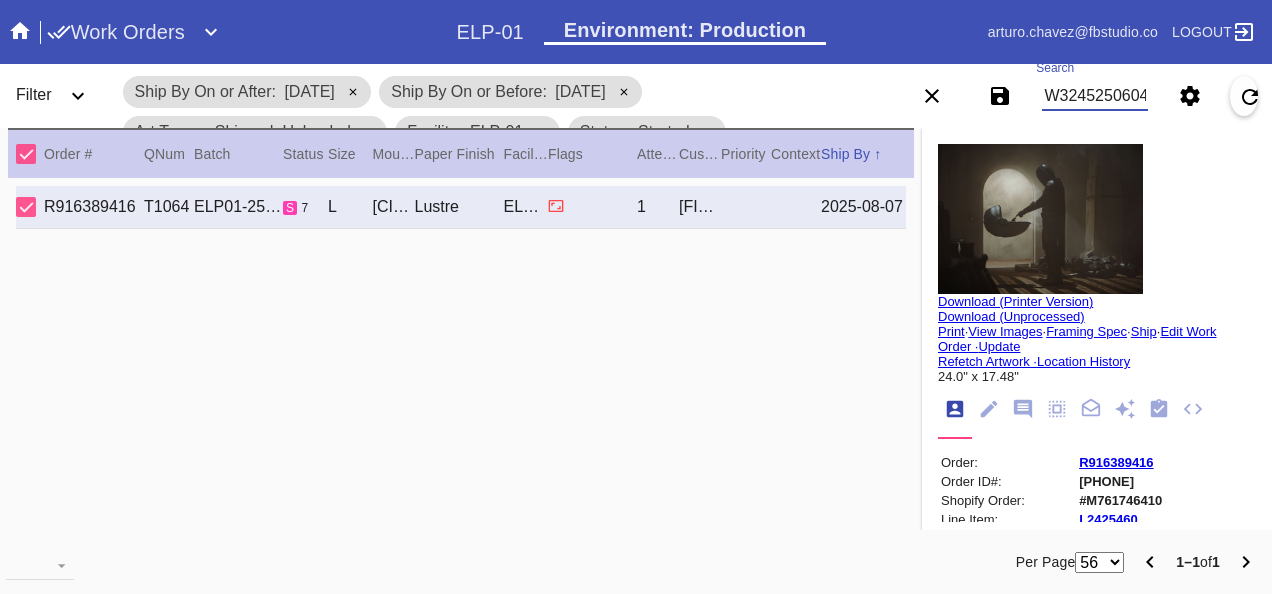 scroll, scrollTop: 0, scrollLeft: 48, axis: horizontal 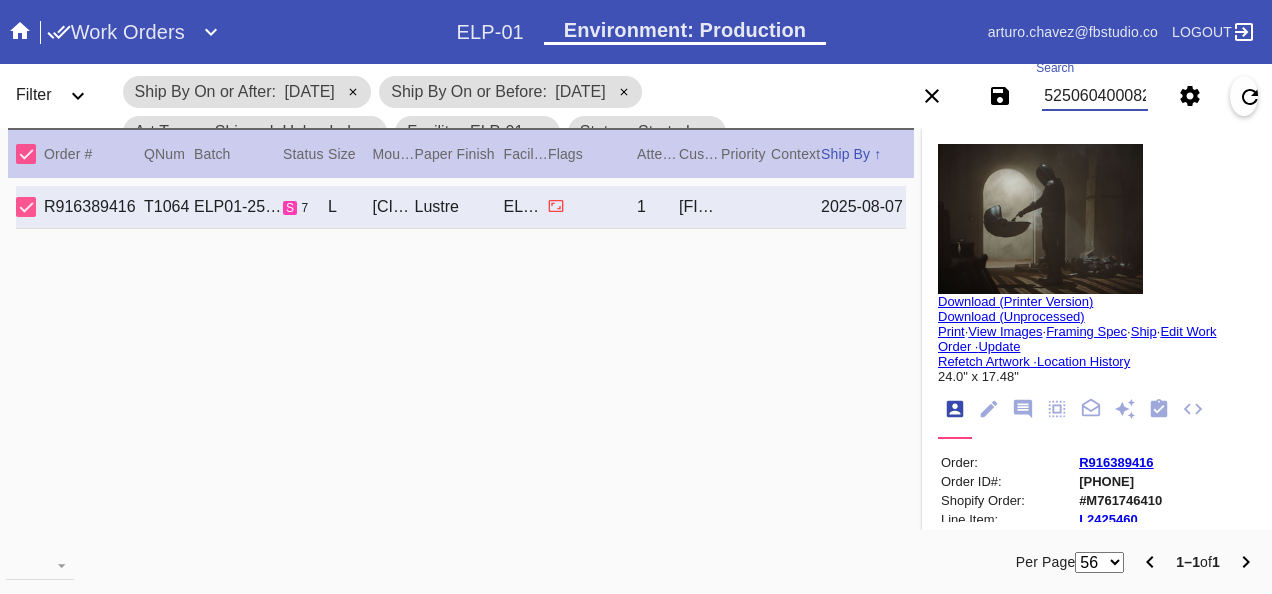 type on "W324525060400082" 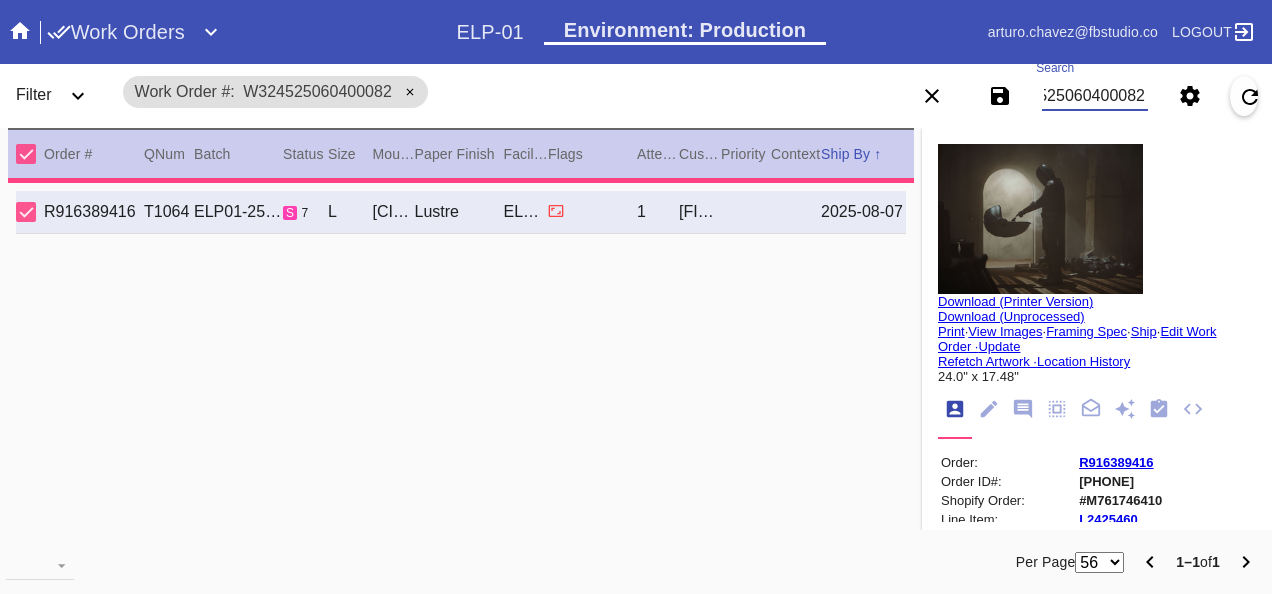 type on "***" 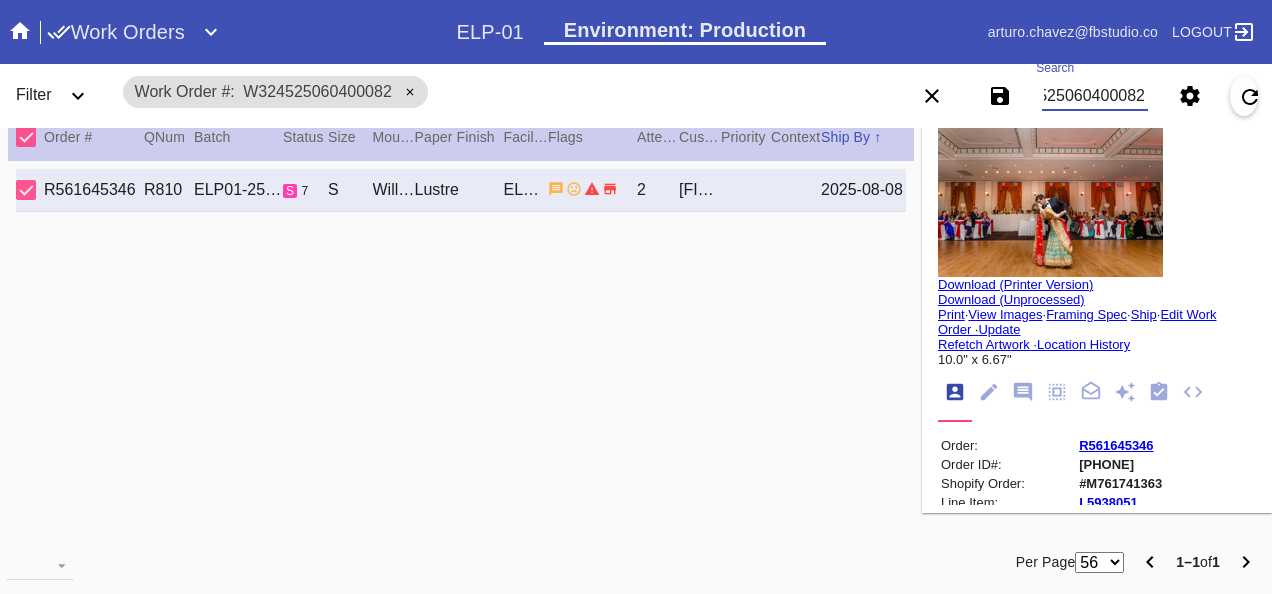 scroll, scrollTop: 26, scrollLeft: 0, axis: vertical 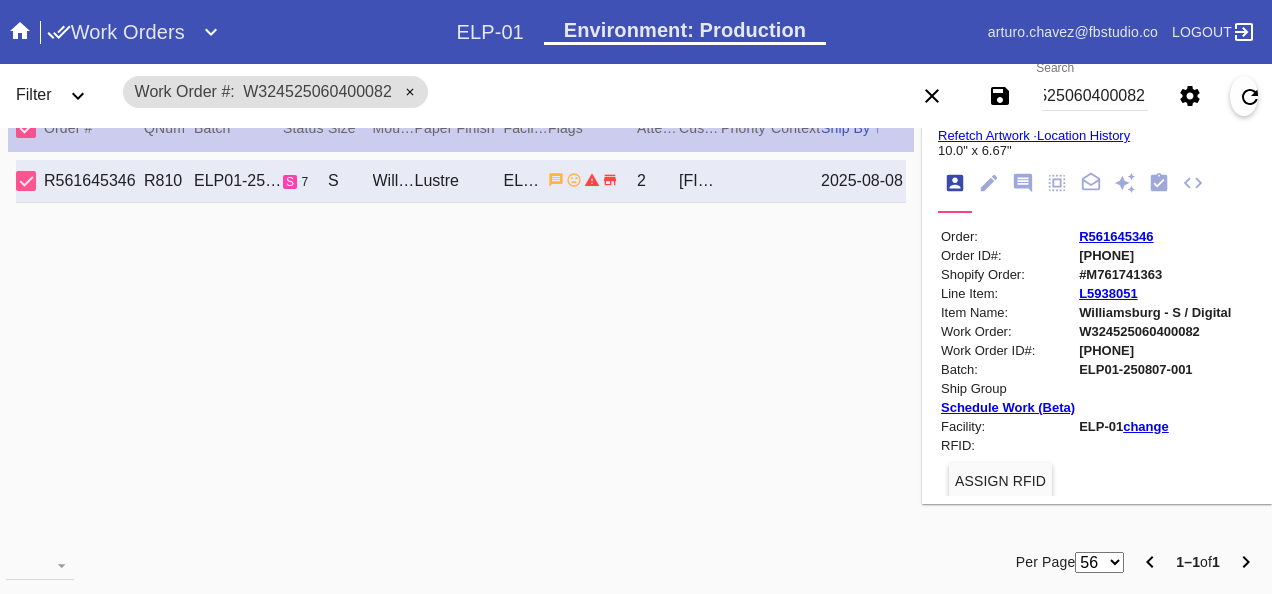 click on "R561645346" at bounding box center [1116, 236] 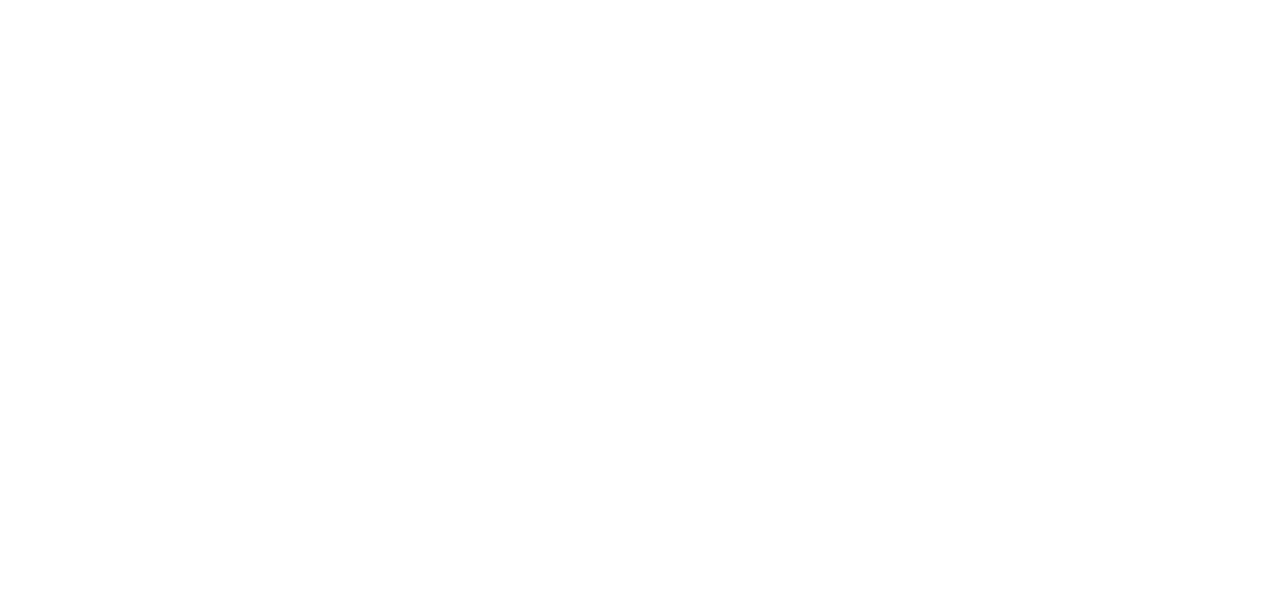 scroll, scrollTop: 0, scrollLeft: 0, axis: both 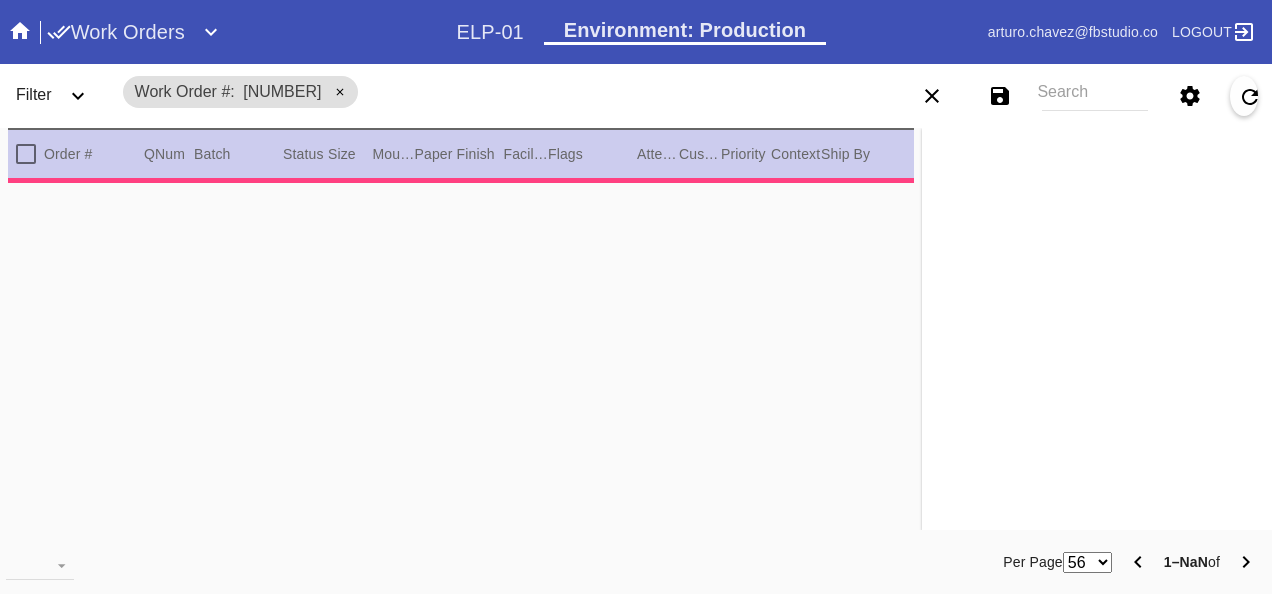 type on "1.5" 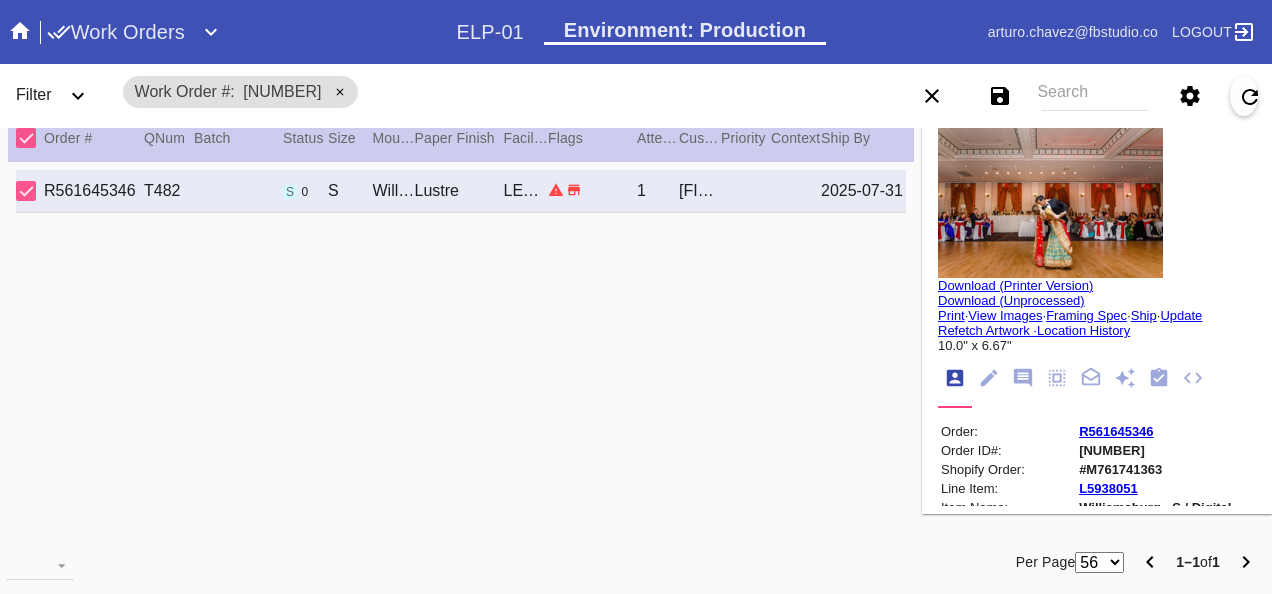 scroll, scrollTop: 26, scrollLeft: 0, axis: vertical 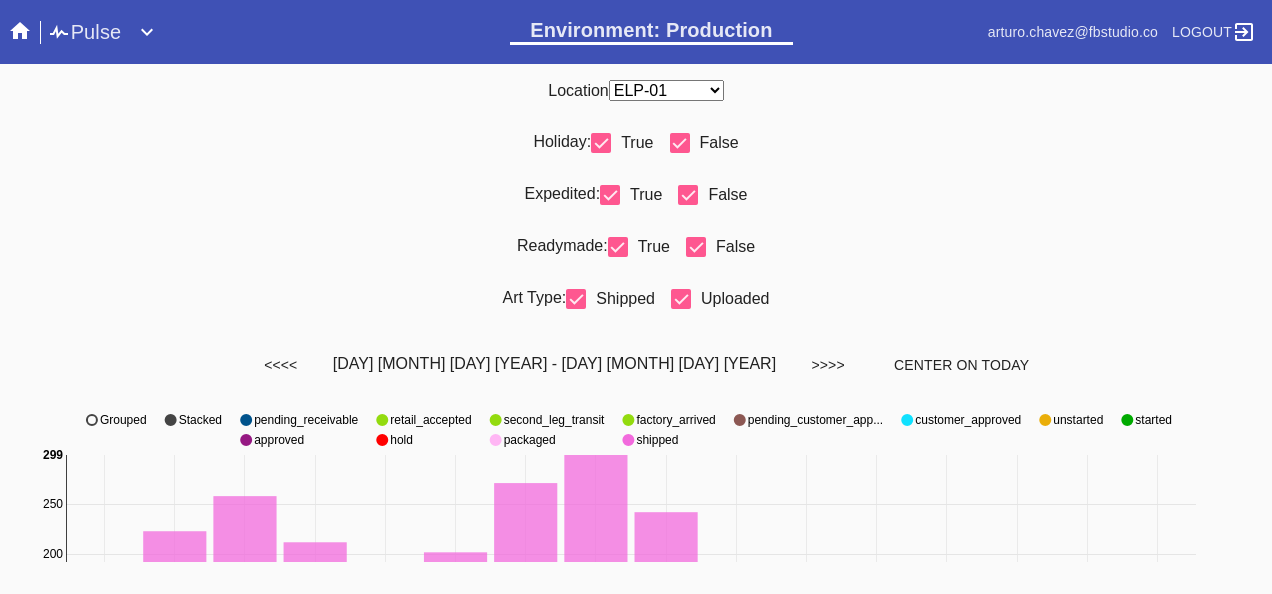 click on "Expedited:    True False" at bounding box center (636, 203) 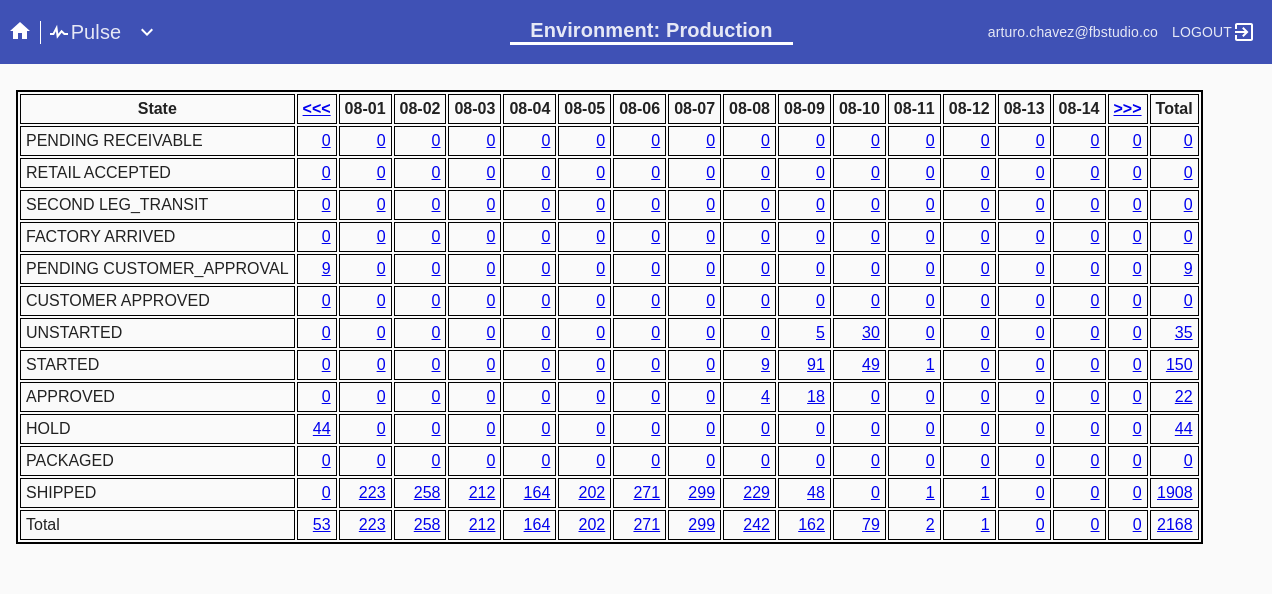 scroll, scrollTop: 1076, scrollLeft: 0, axis: vertical 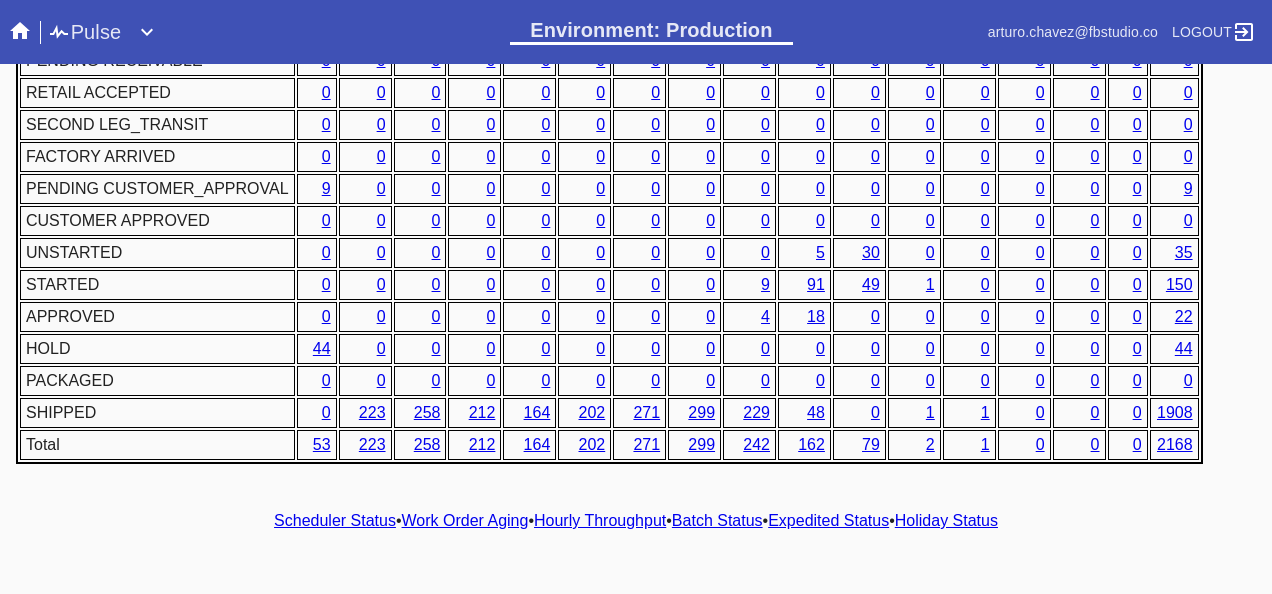 click on "Hourly Throughput" at bounding box center (600, 520) 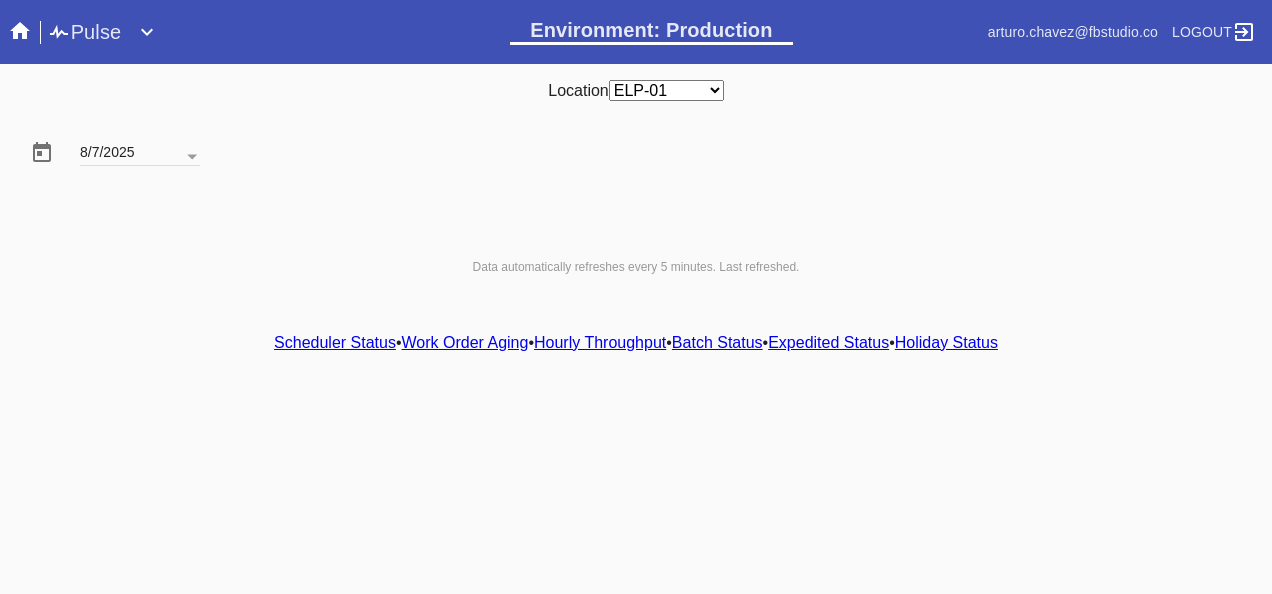 scroll, scrollTop: 0, scrollLeft: 0, axis: both 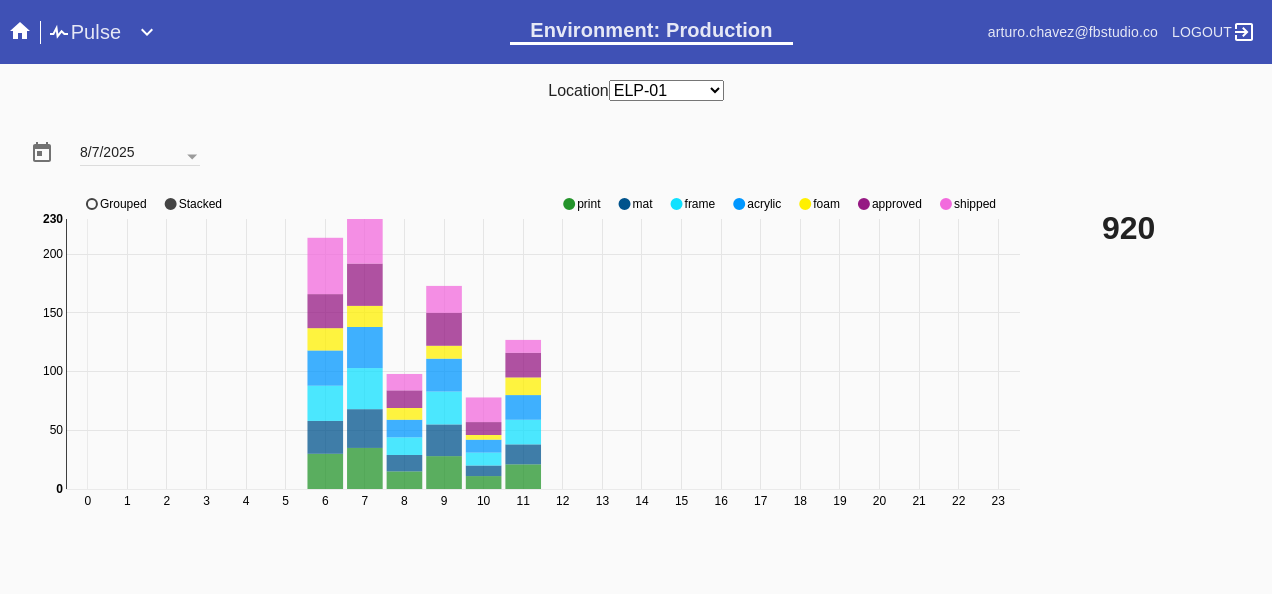 click 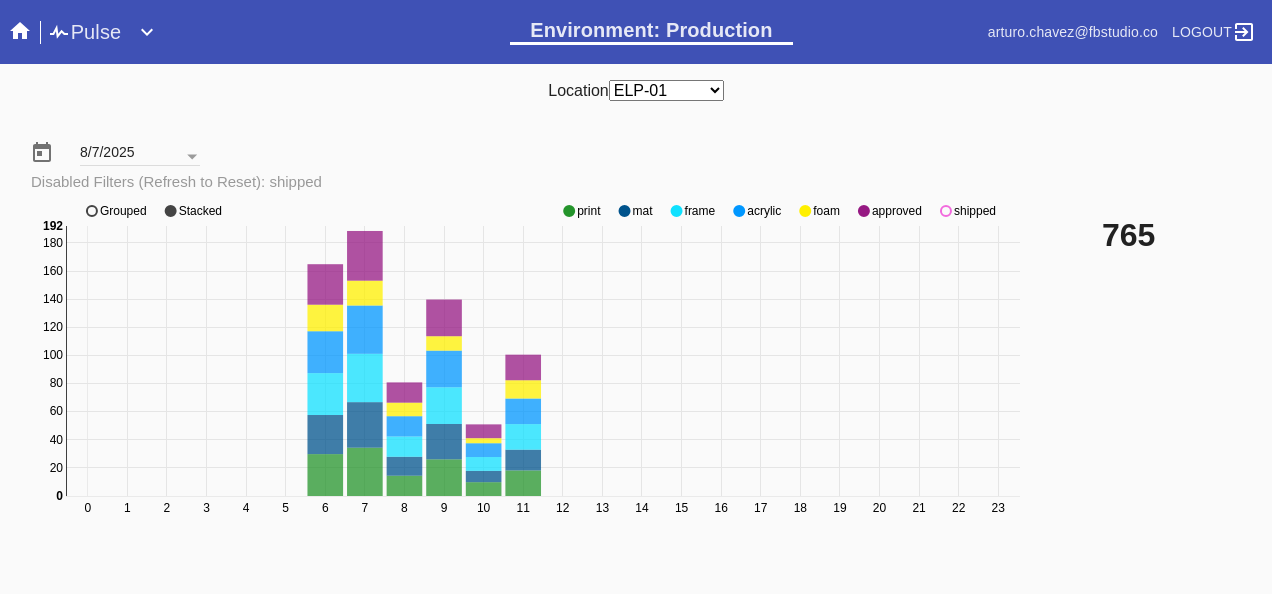 click 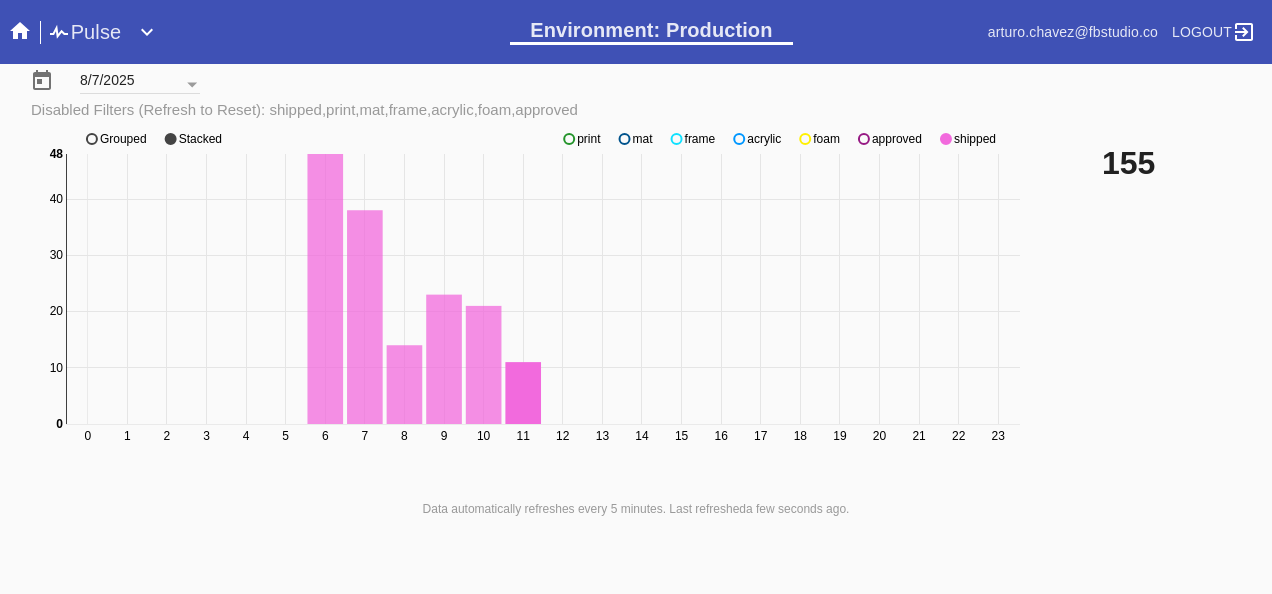 scroll, scrollTop: 140, scrollLeft: 0, axis: vertical 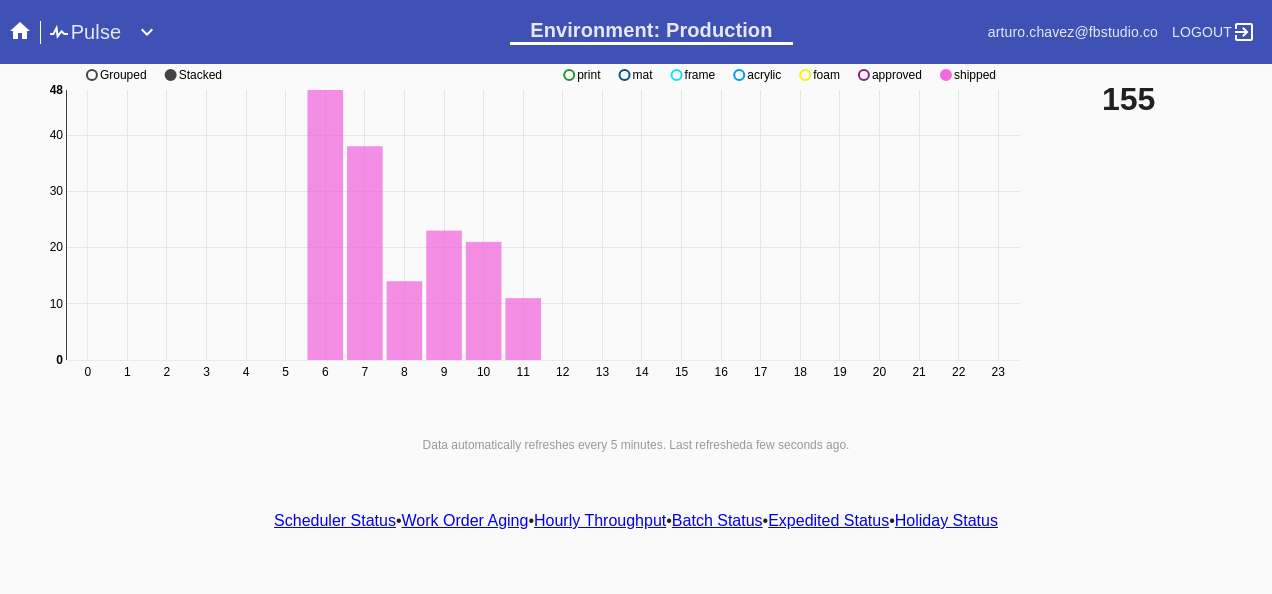 click on "Scheduler Status" at bounding box center [335, 520] 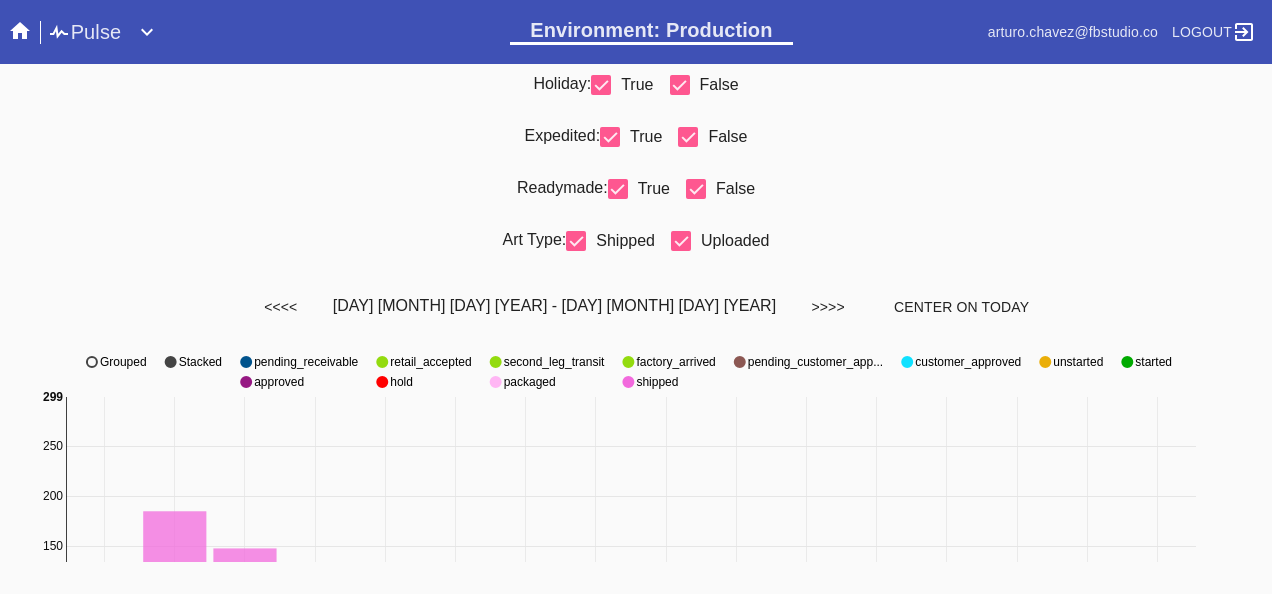 scroll, scrollTop: 0, scrollLeft: 0, axis: both 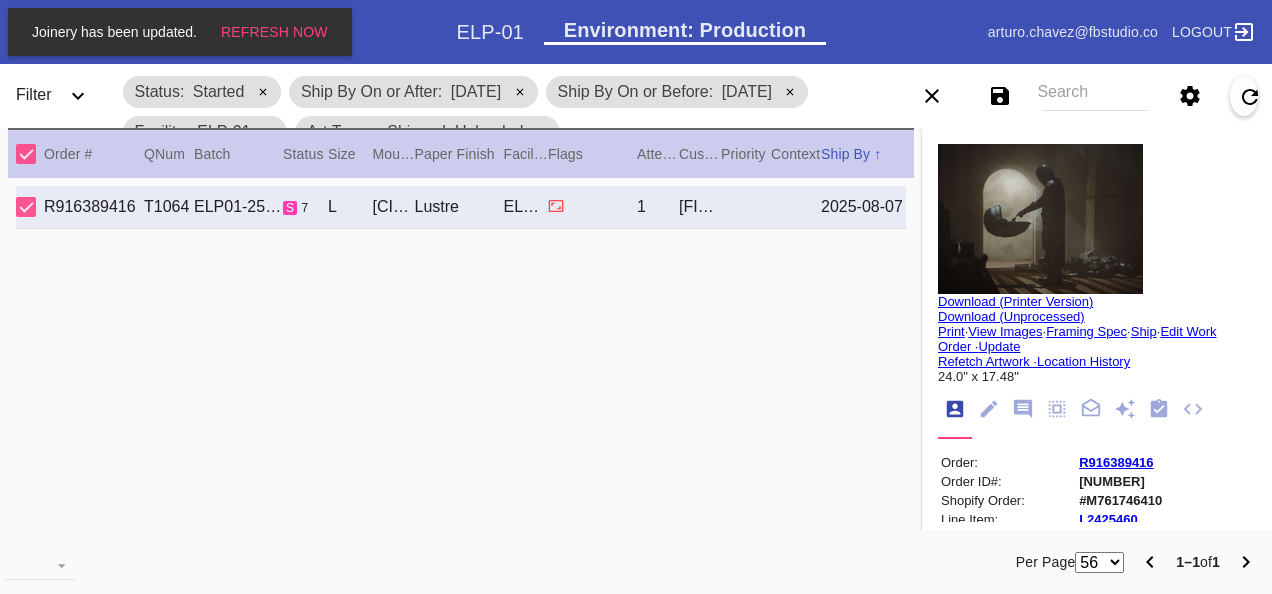 click on "Refresh Now" at bounding box center (274, 32) 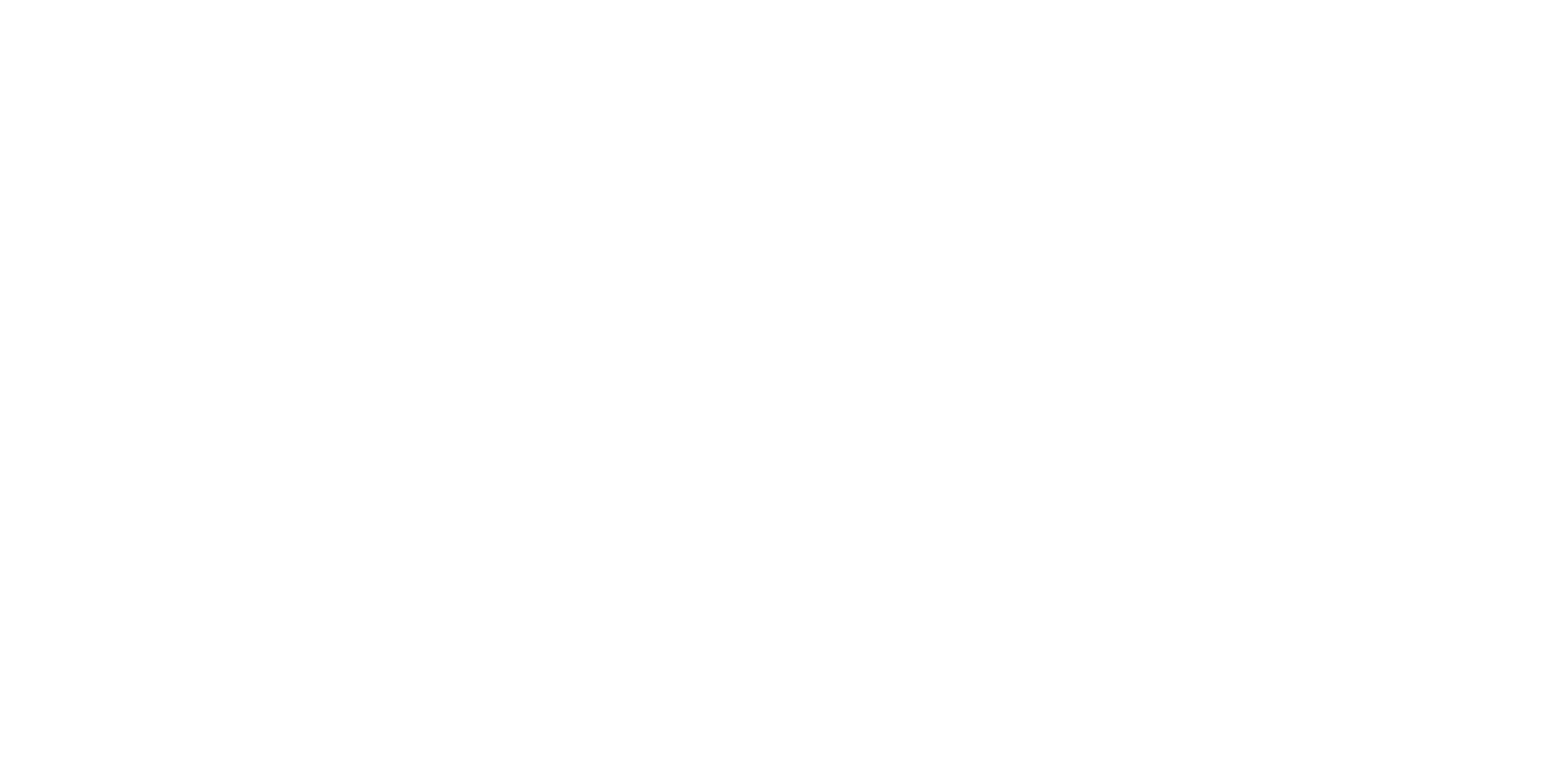 scroll, scrollTop: 0, scrollLeft: 0, axis: both 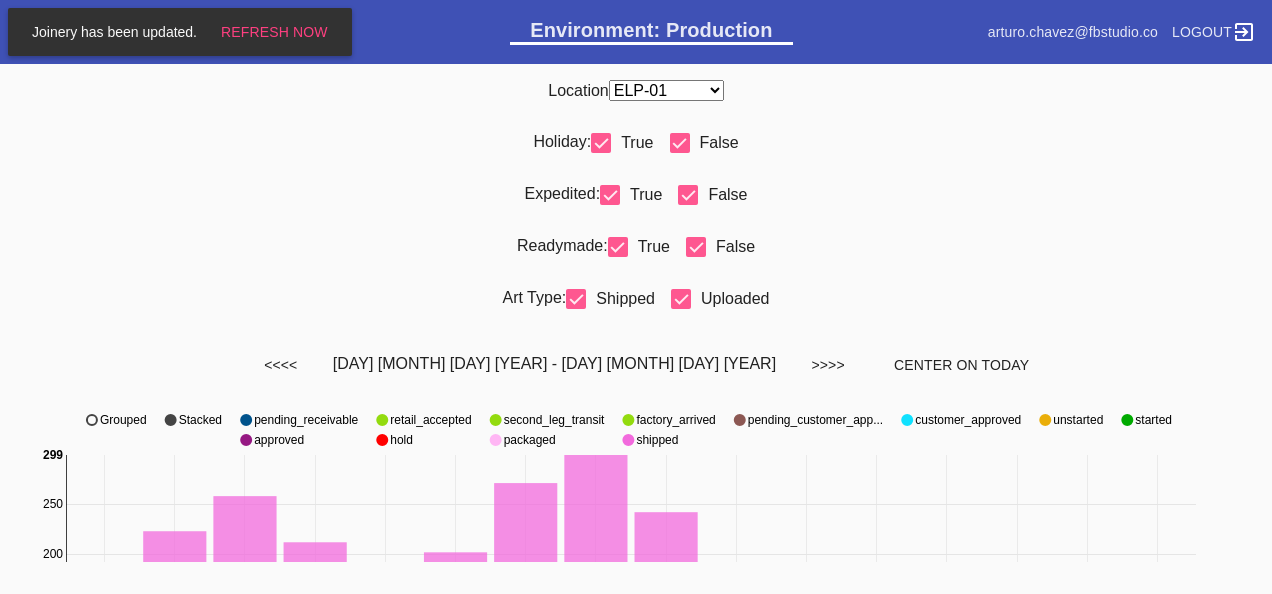 click on "Refresh Now" at bounding box center [274, 32] 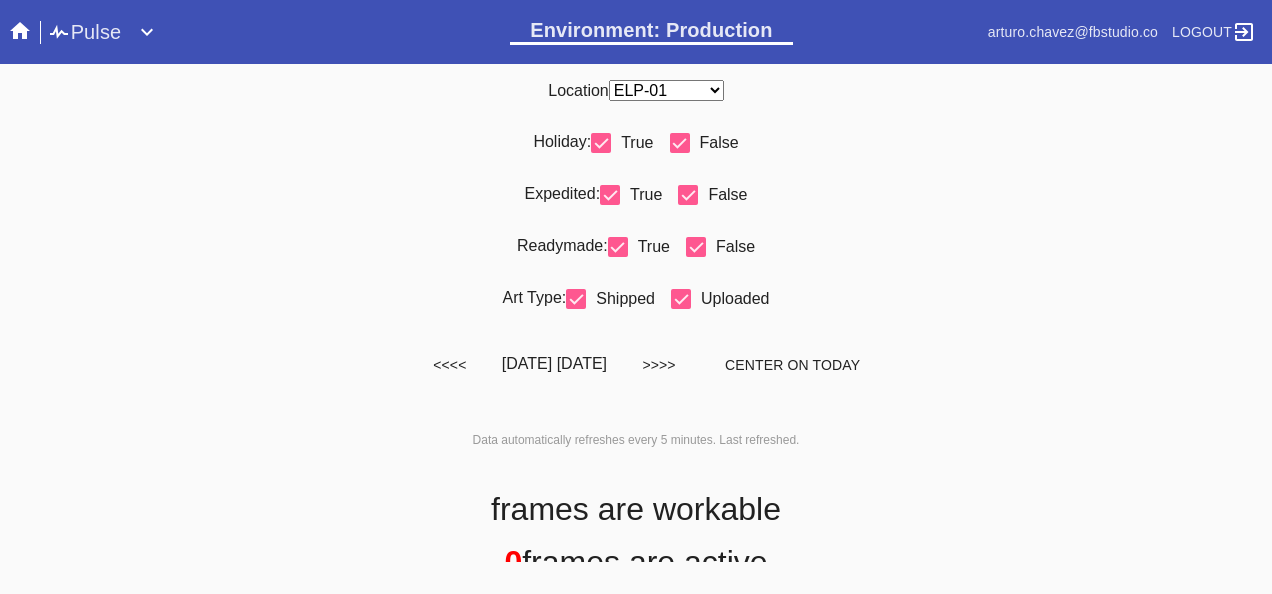 scroll, scrollTop: 0, scrollLeft: 0, axis: both 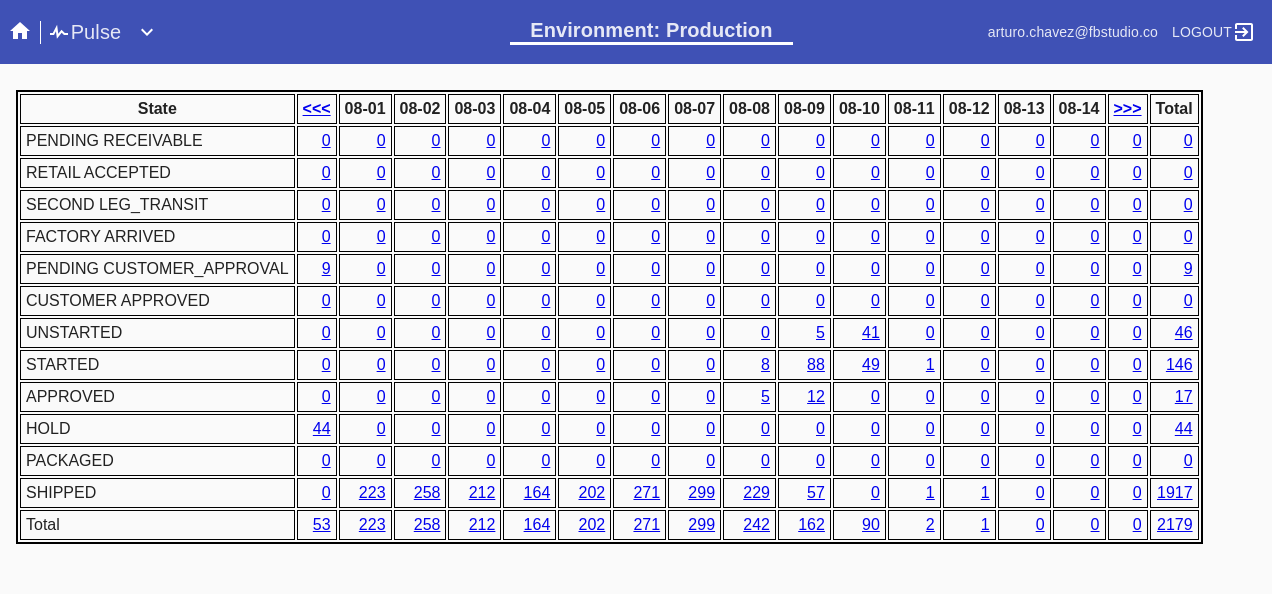 click on "example: o R123456789 (or o #M12423)
Search via Panoramic
example: Any Email or FB number, R*...
Go to user
example: u [EMAIL] | u U1234
Go to order audit log
example: al R123456789
Go to order payments
example: op R123456789
Go to most recent order for email
example: [EMAIL] | ro [EMAIL]
Go to orders for email
example: [EMAIL] | o [EMAIL]
Go to promo
example: p [CODE]
Make One Time Promo
example: mkp
Go to Gift Card
example: g G529704768722640
Search Joinery        Pulse" at bounding box center [636, 297] 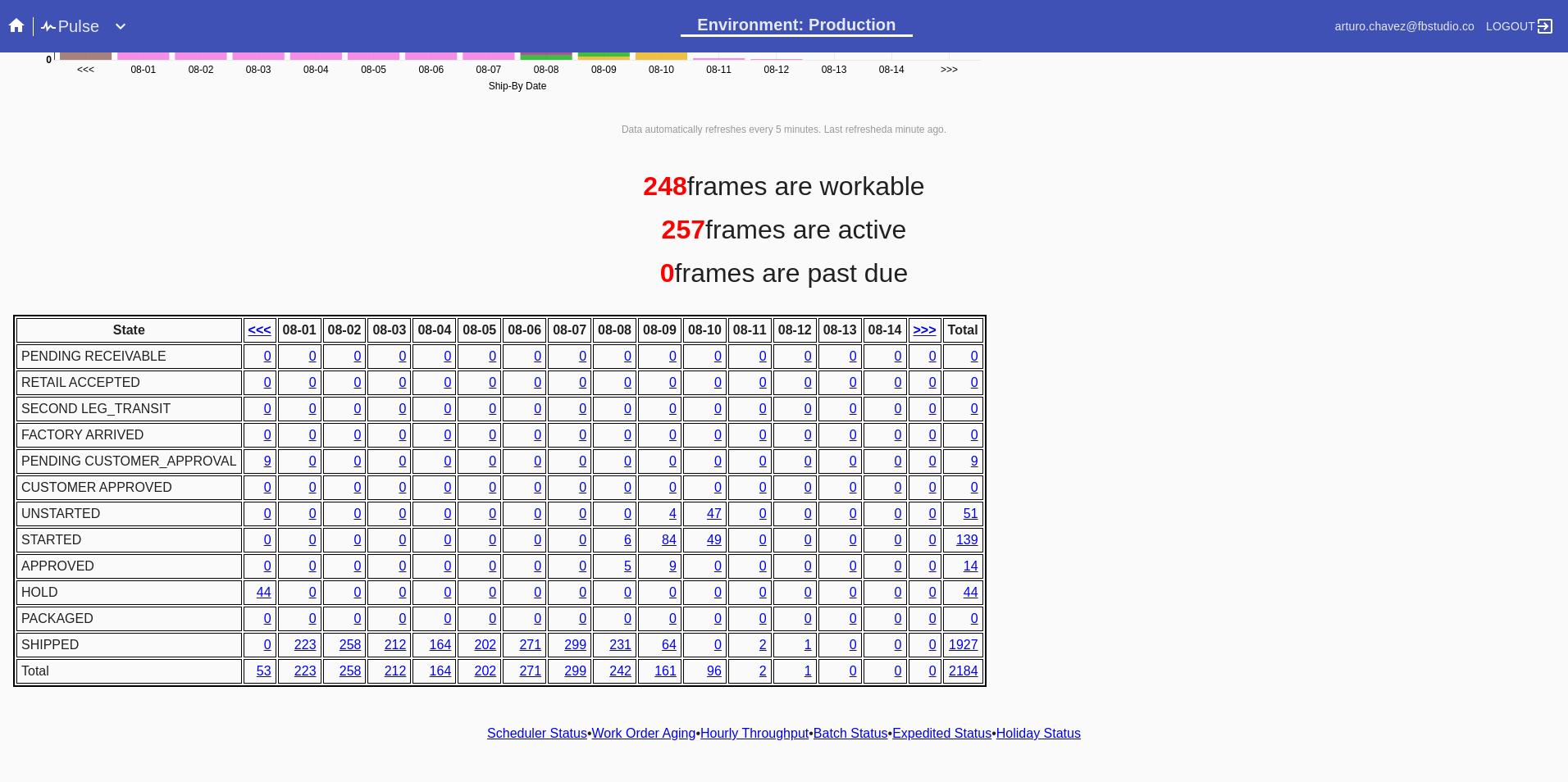 scroll, scrollTop: 588, scrollLeft: 0, axis: vertical 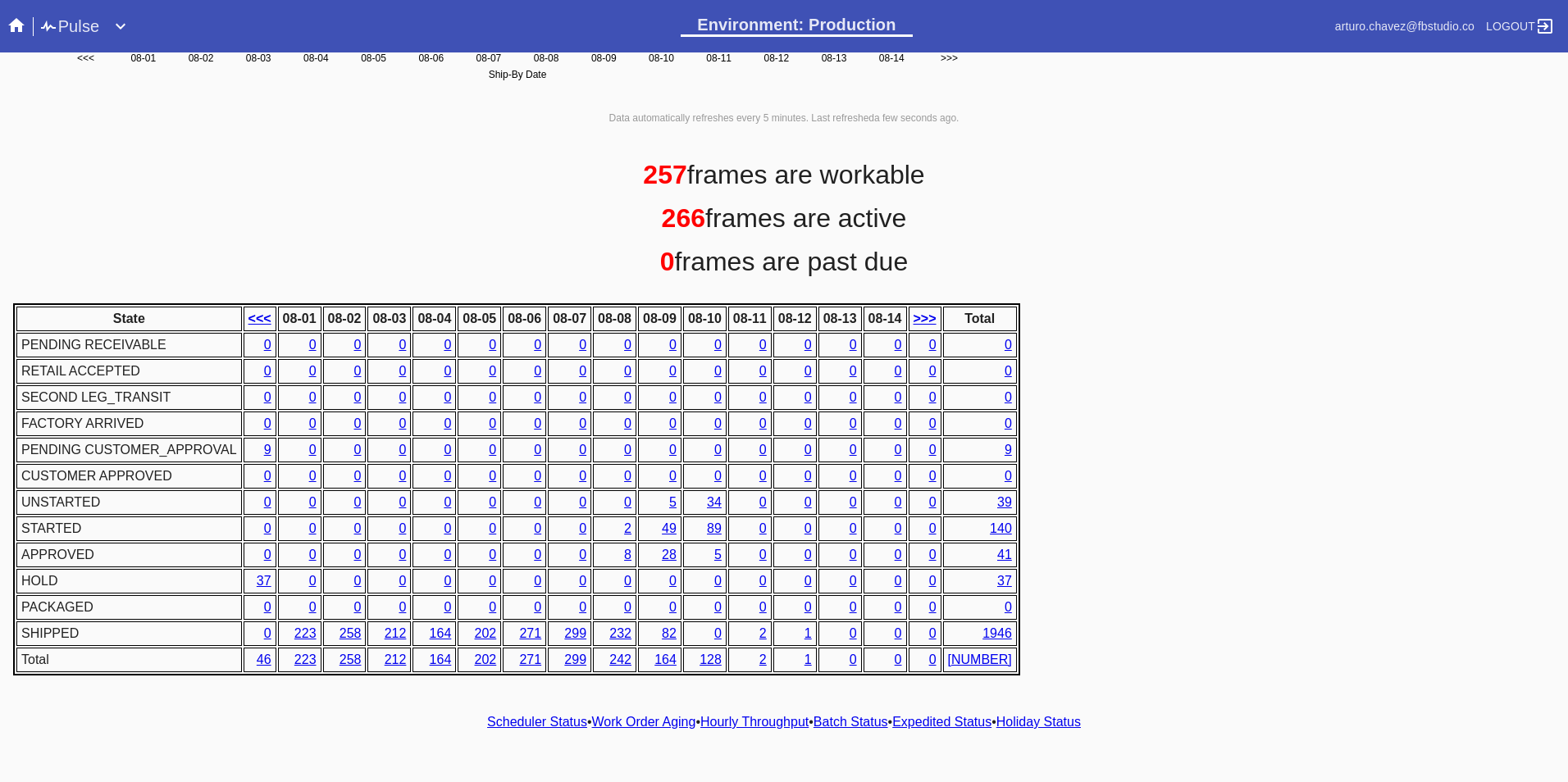 click on "0  frames are past due" at bounding box center (784, 261) 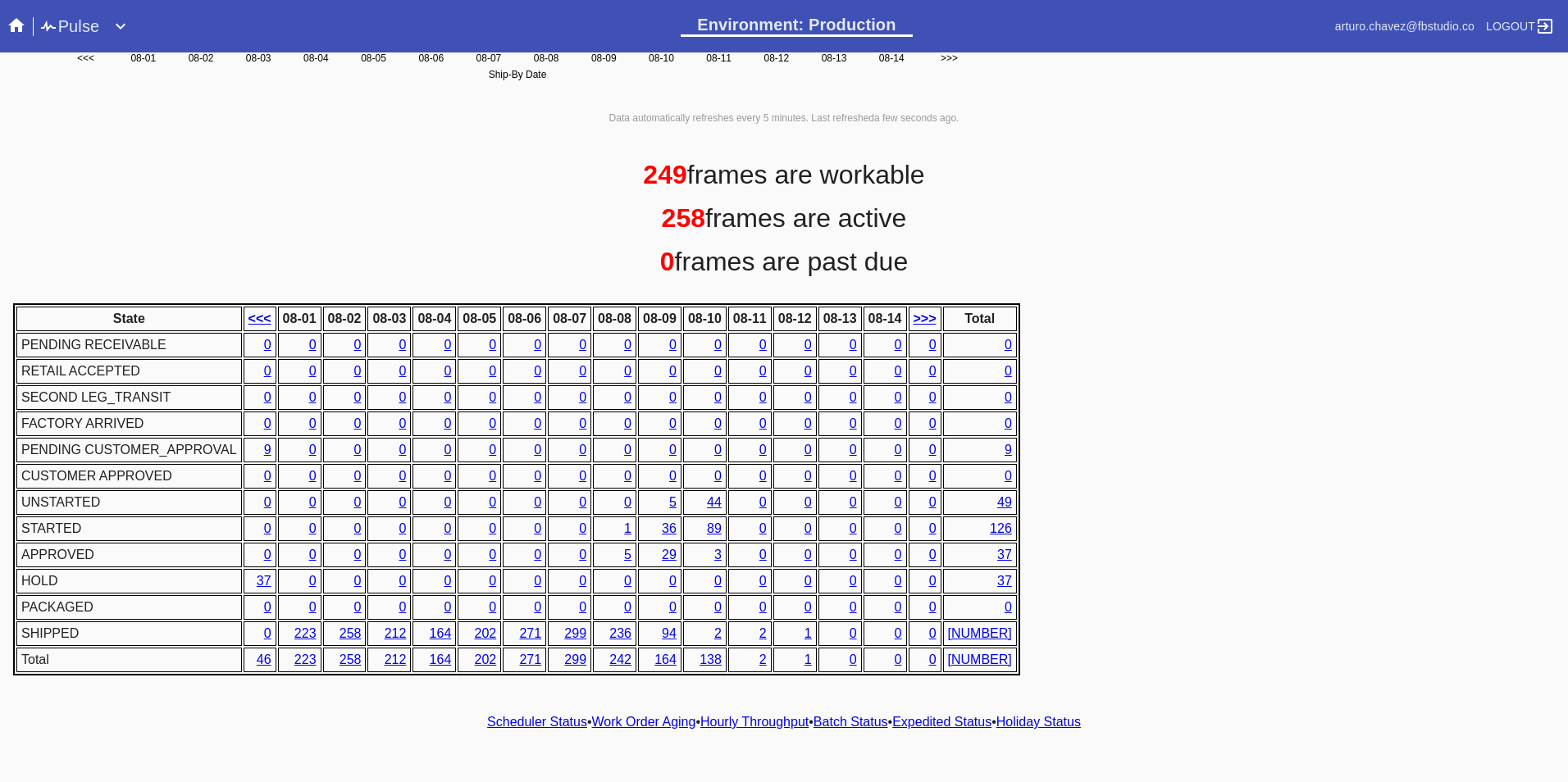 click on "Hourly Throughput" at bounding box center (754, 721) 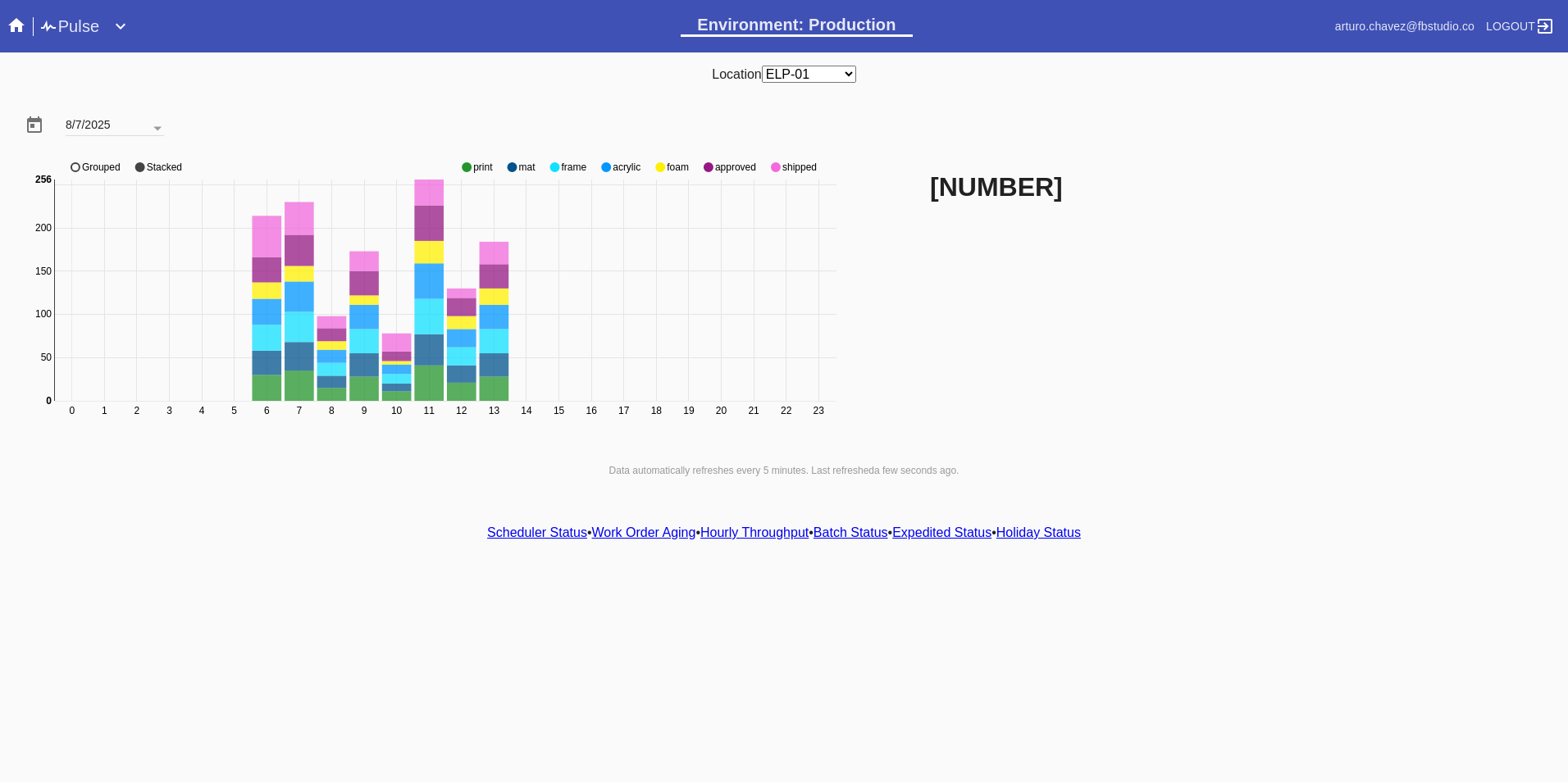 click 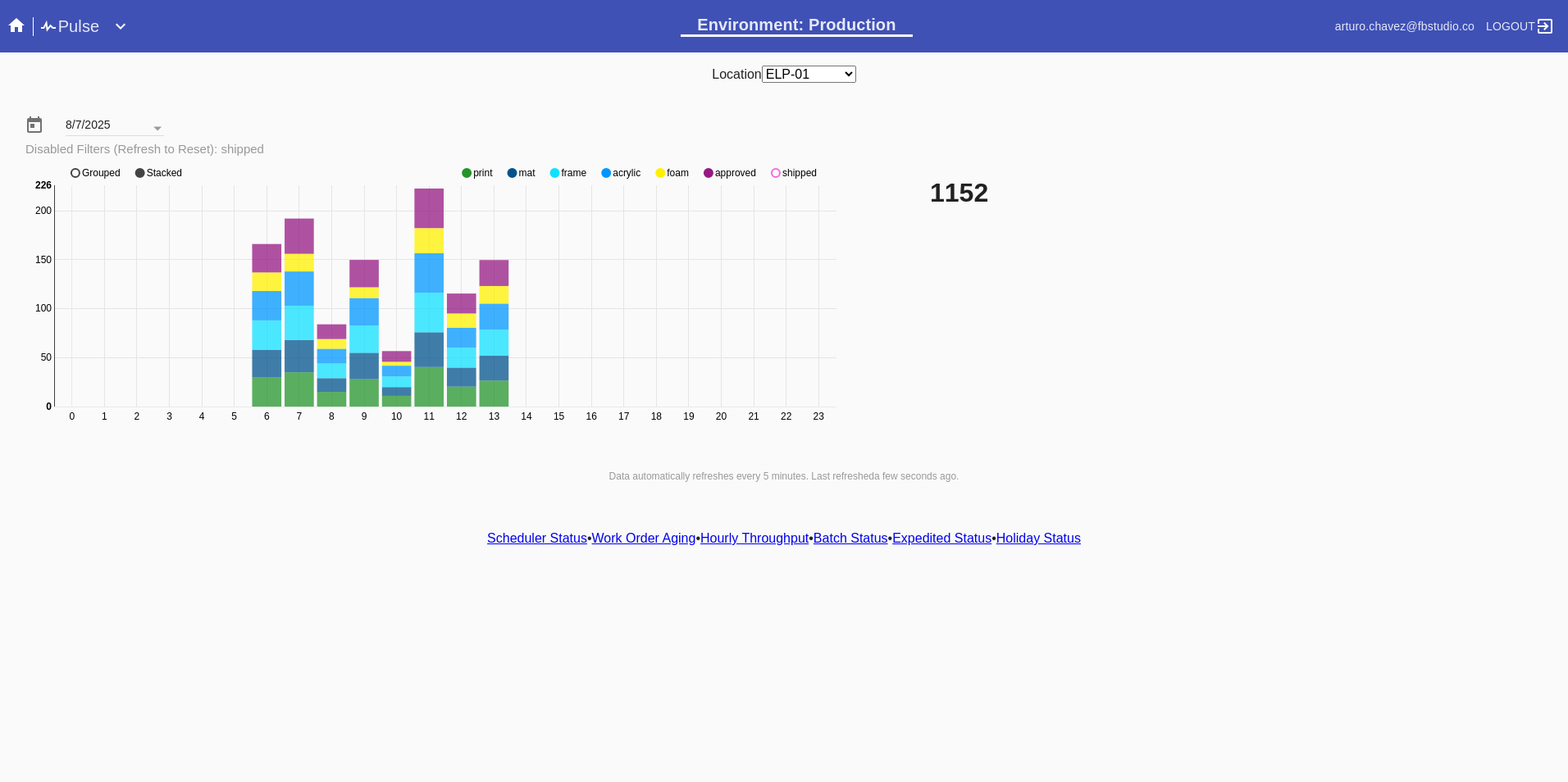 click on "0 1 2 3 4 5 6 7 8 9 10 11 12 13 14 15 16 17 18 19 20 21 22 23 0 50 100 150 200 0 226 print mat frame acrylic foam approved shipped Grouped Stacked" 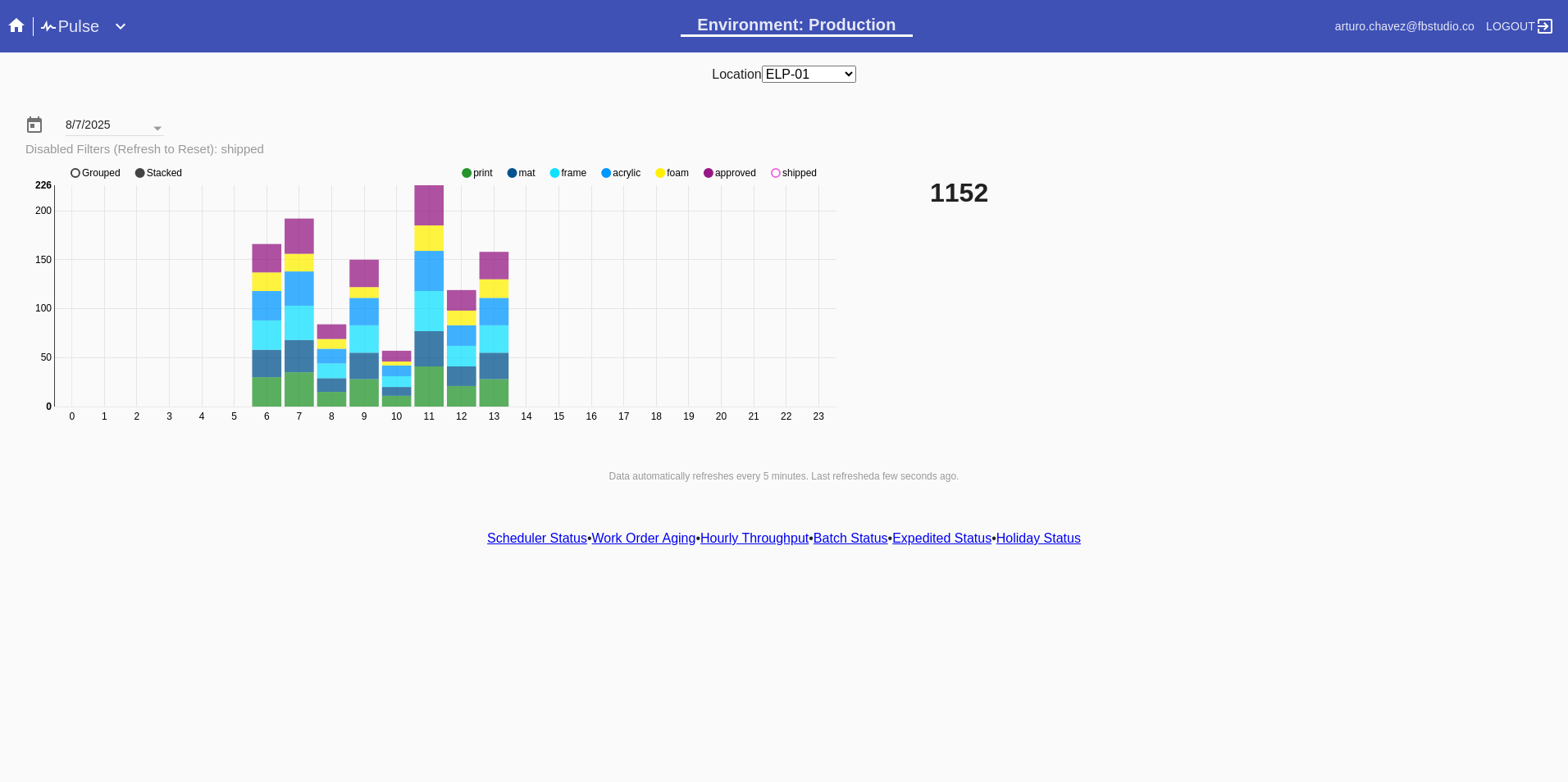 click 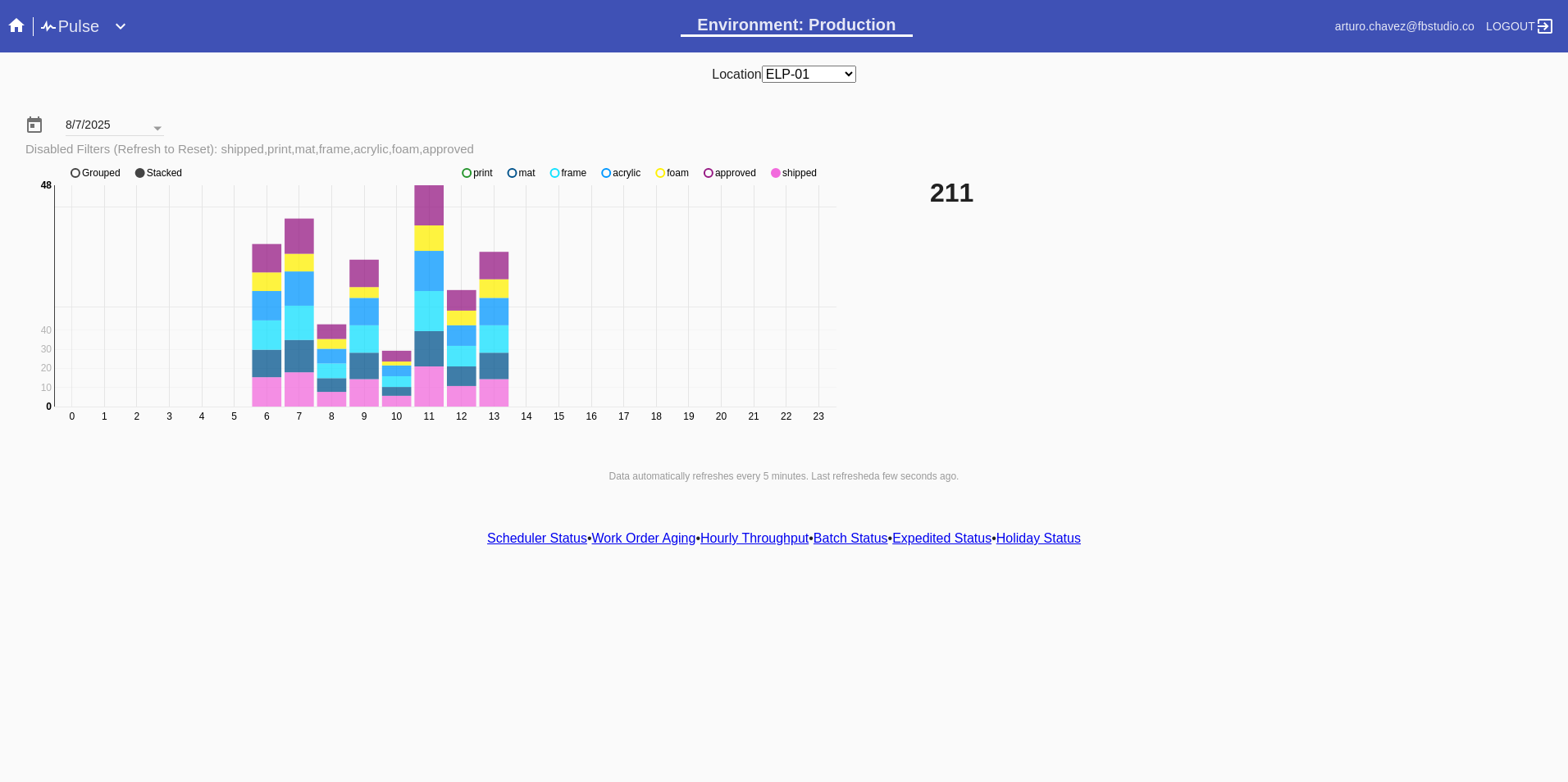 click 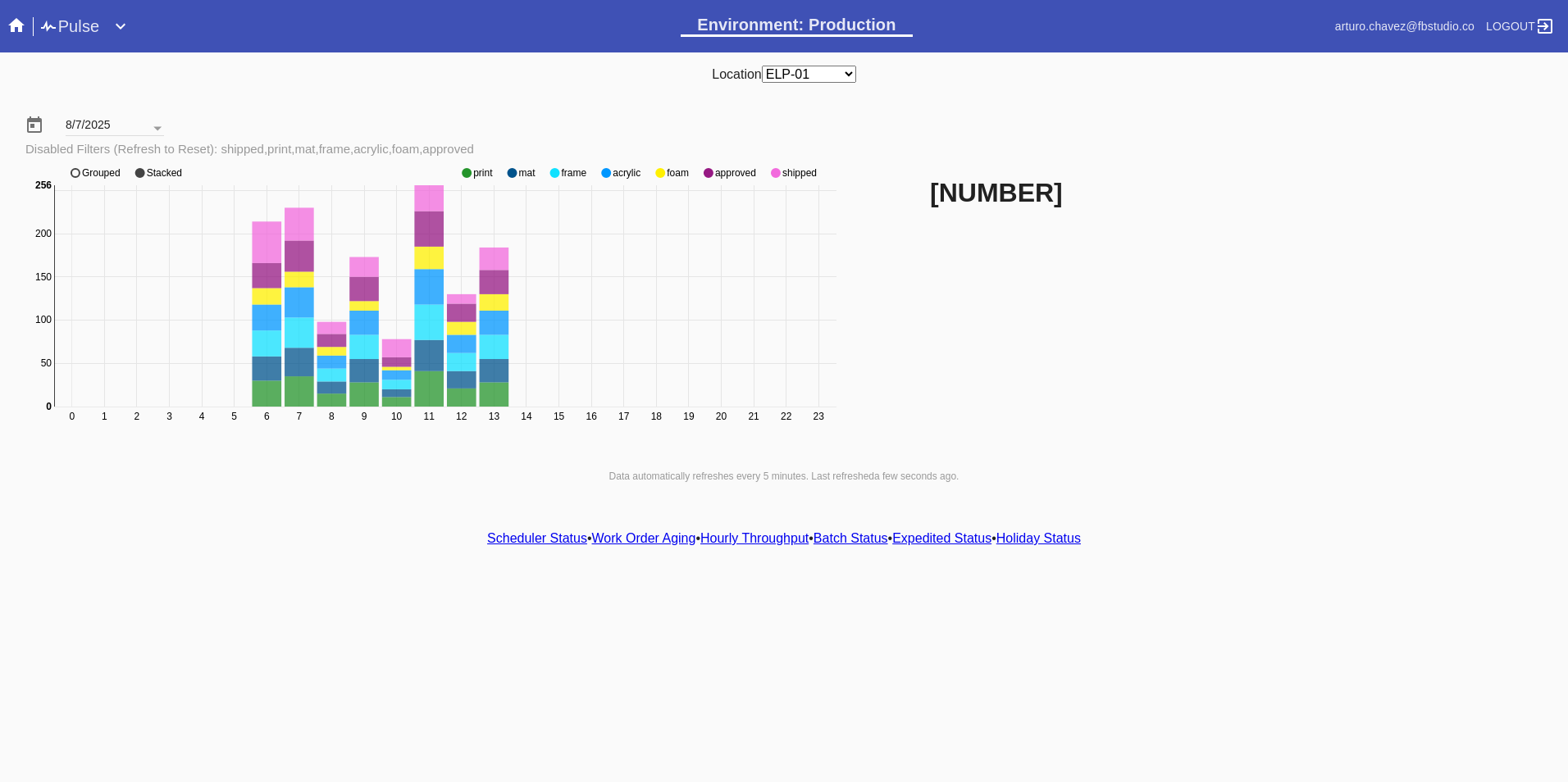 click 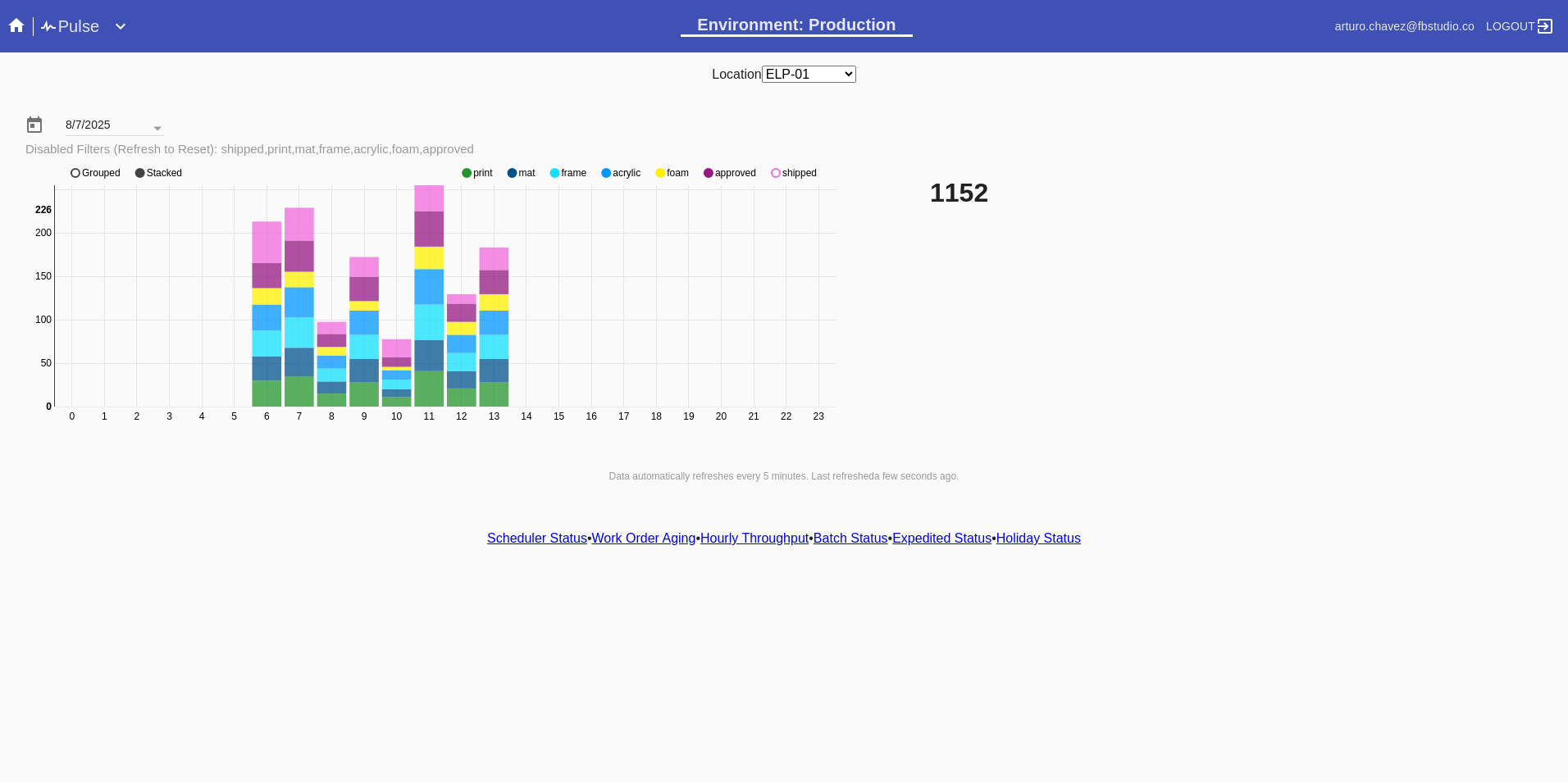 click 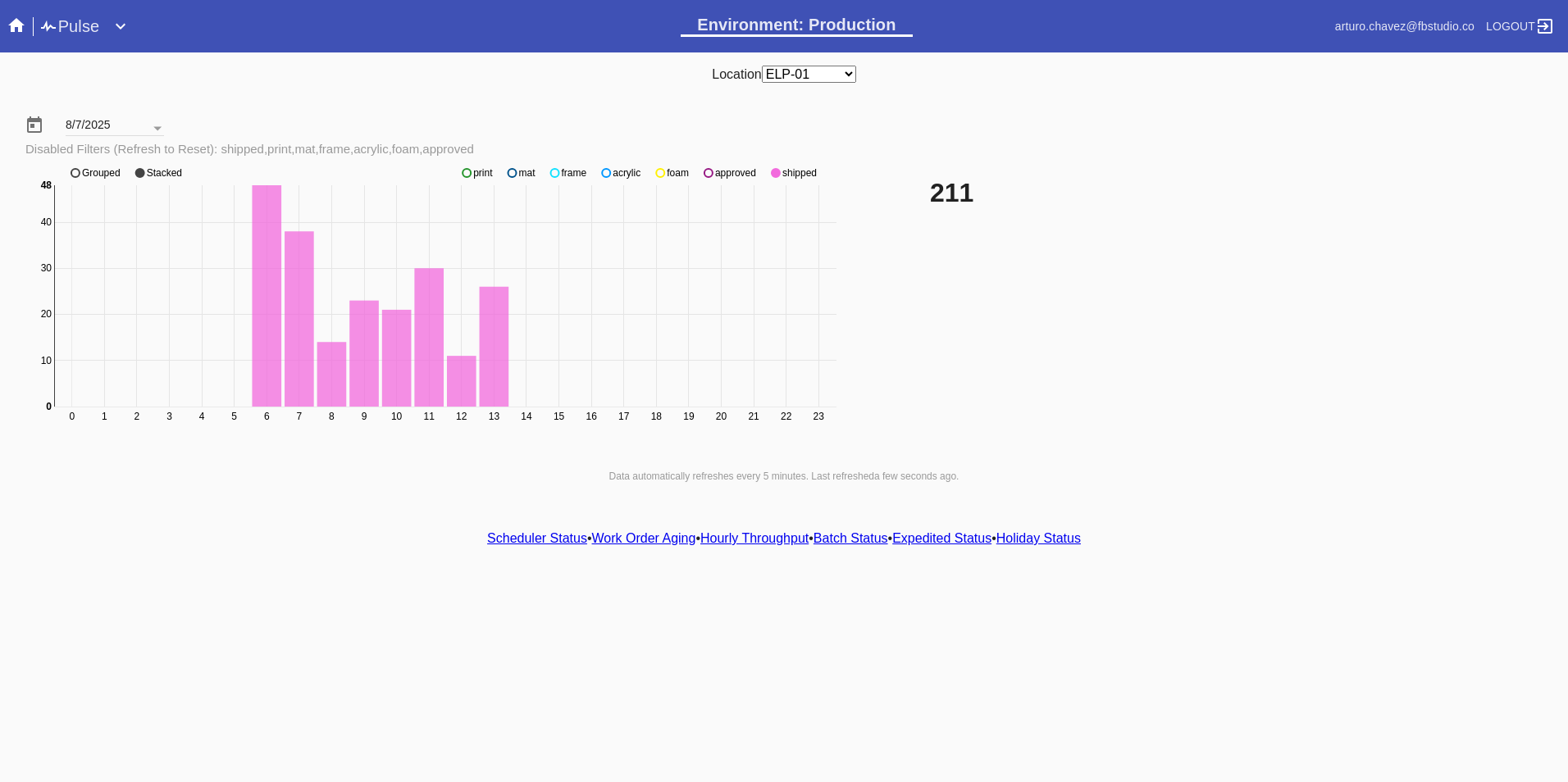 click 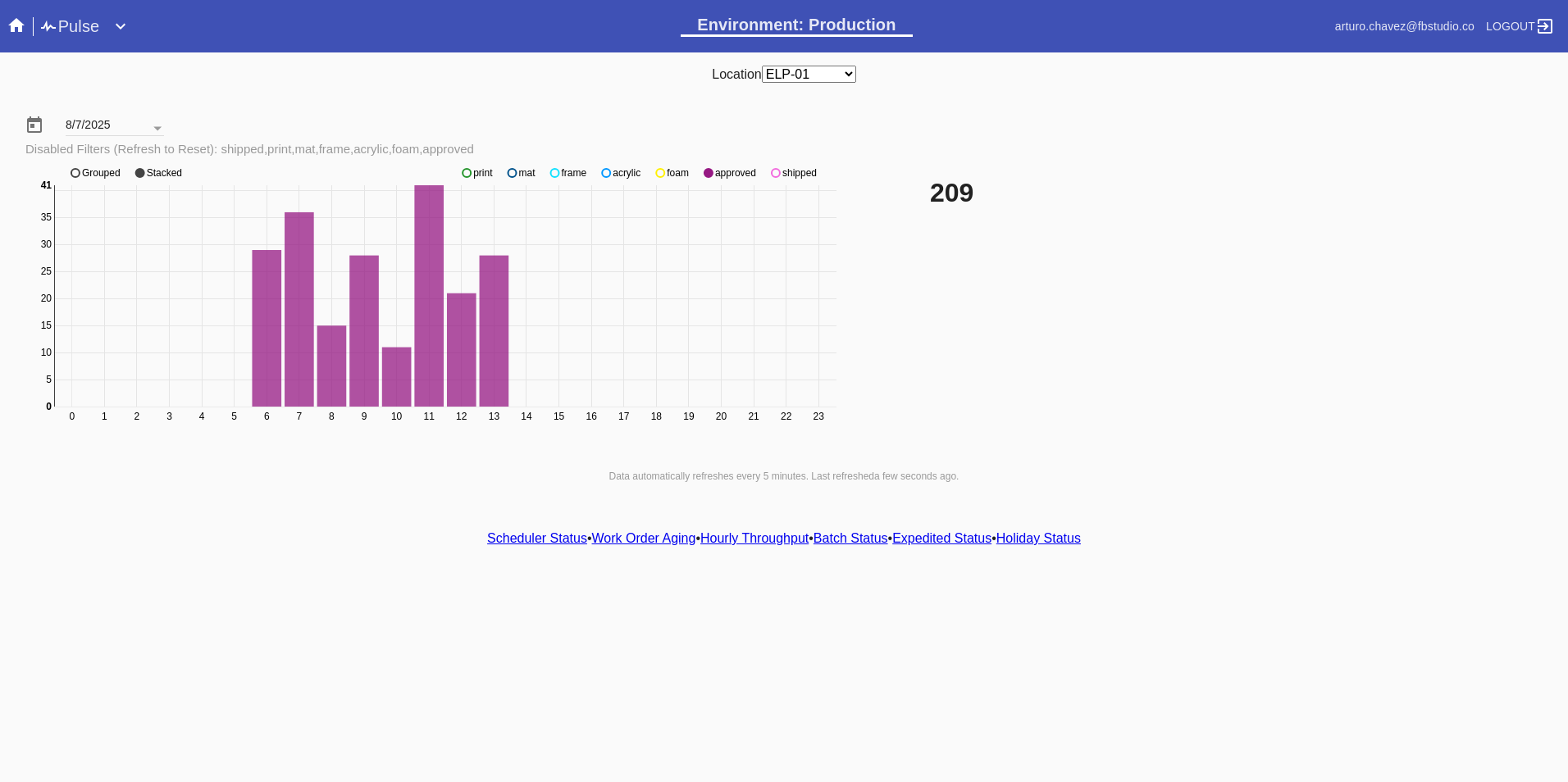 click 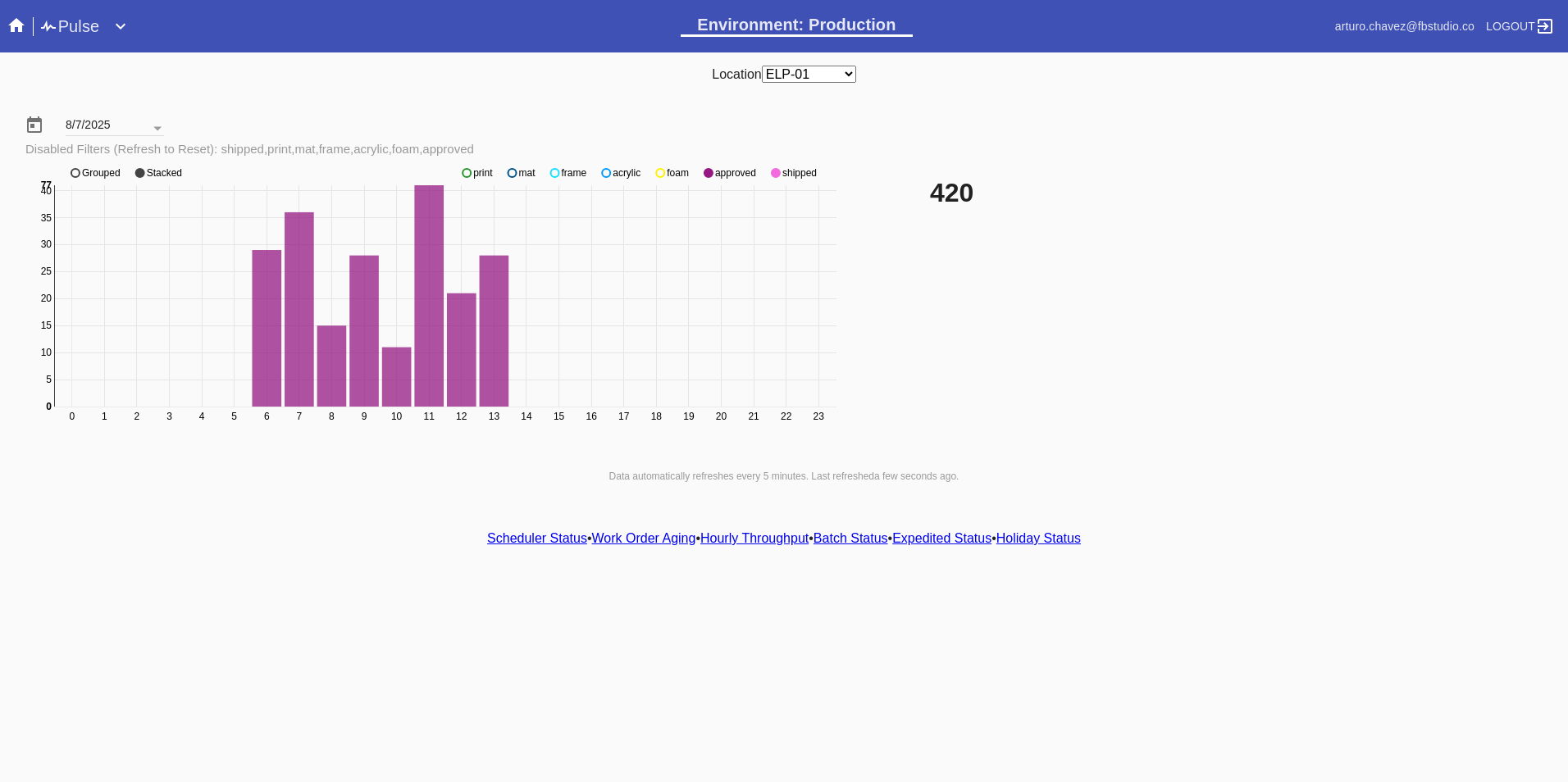 click 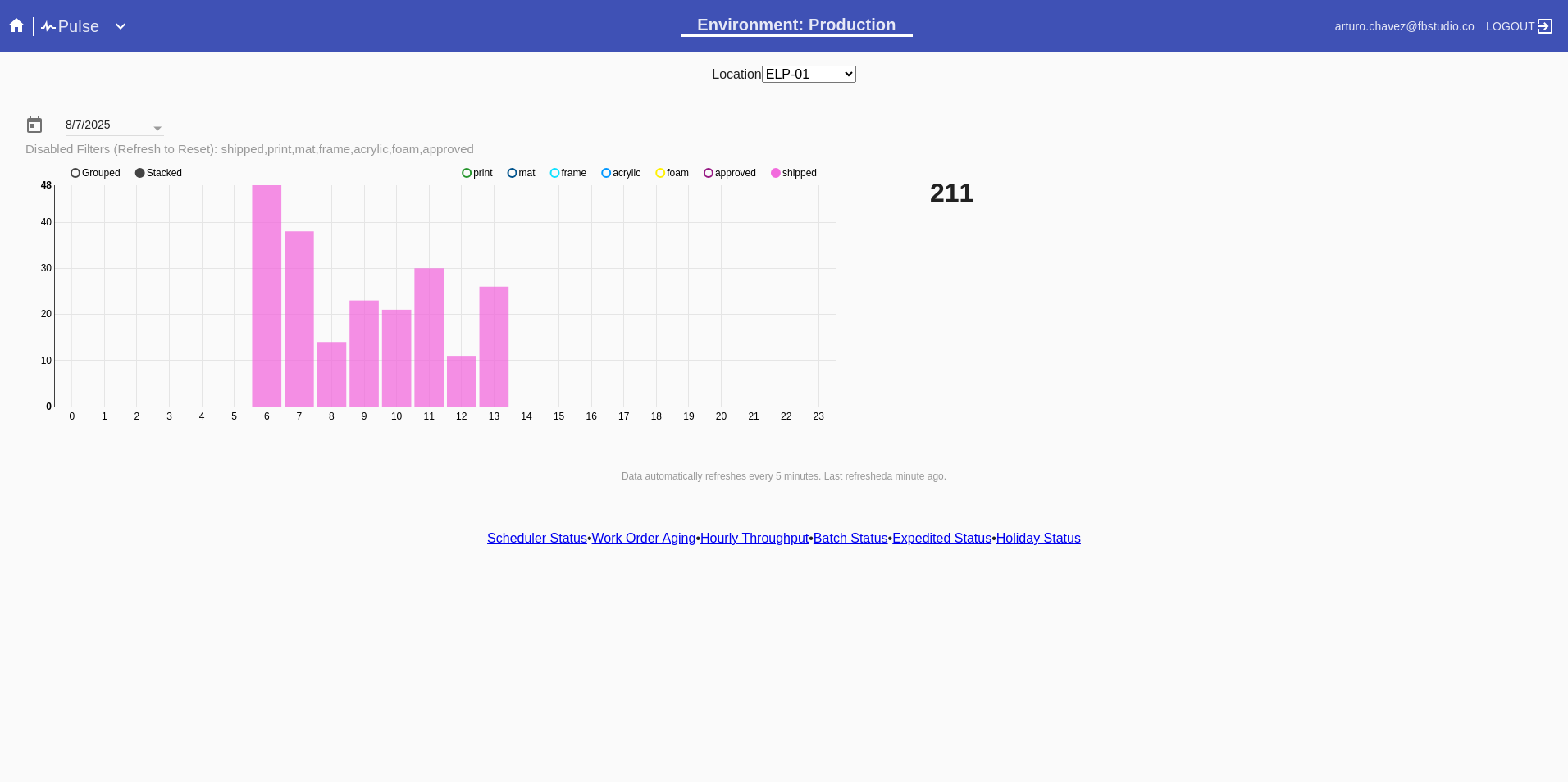 click on "211" at bounding box center (1242, 303) 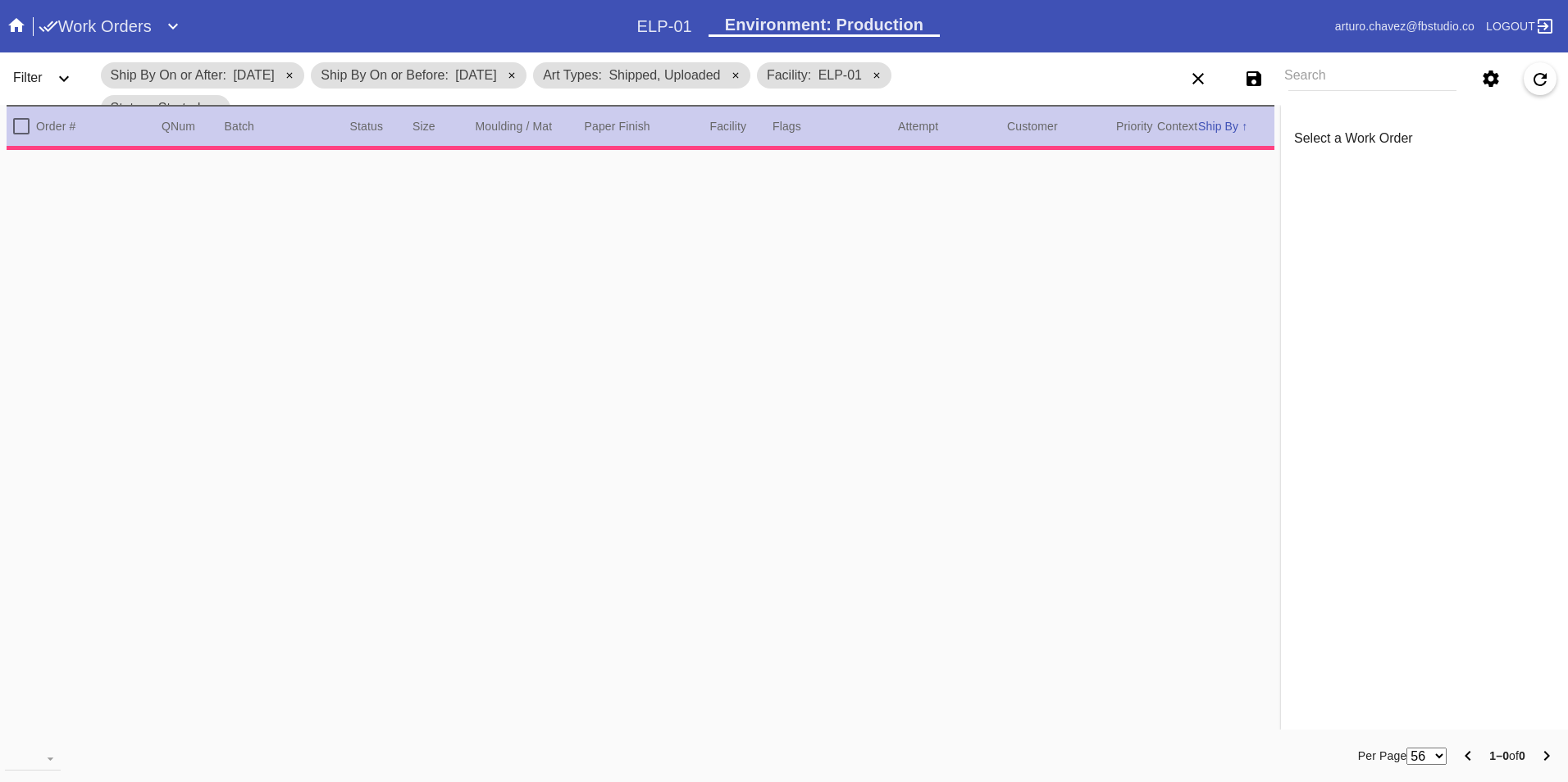 scroll, scrollTop: 0, scrollLeft: 0, axis: both 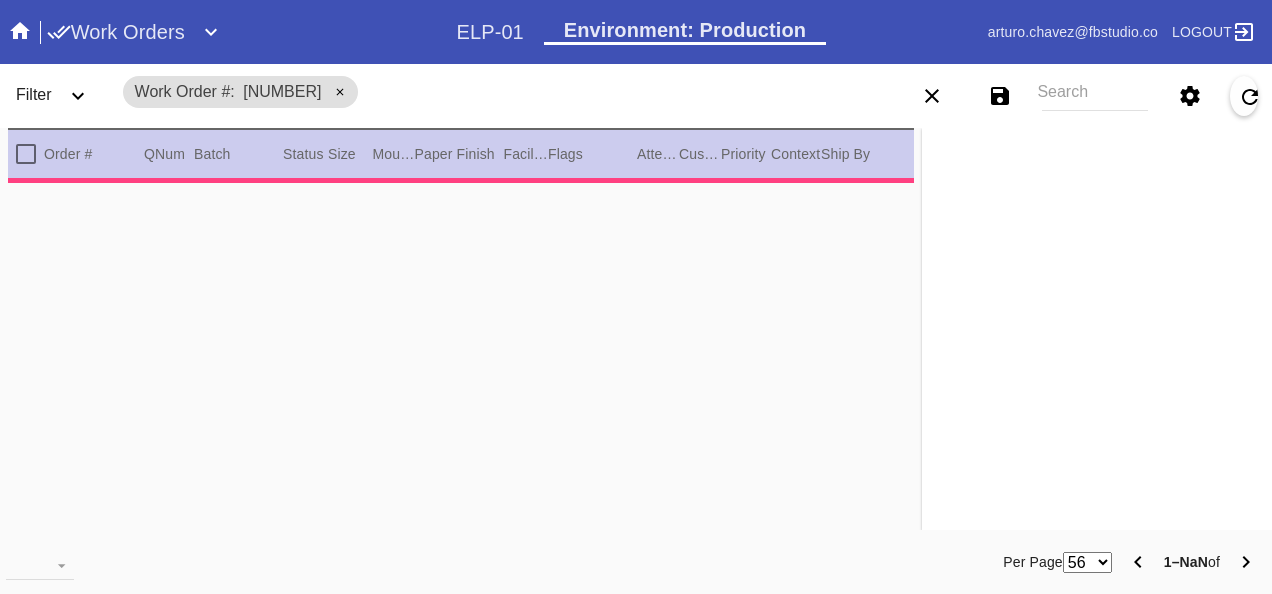 type on "1.5" 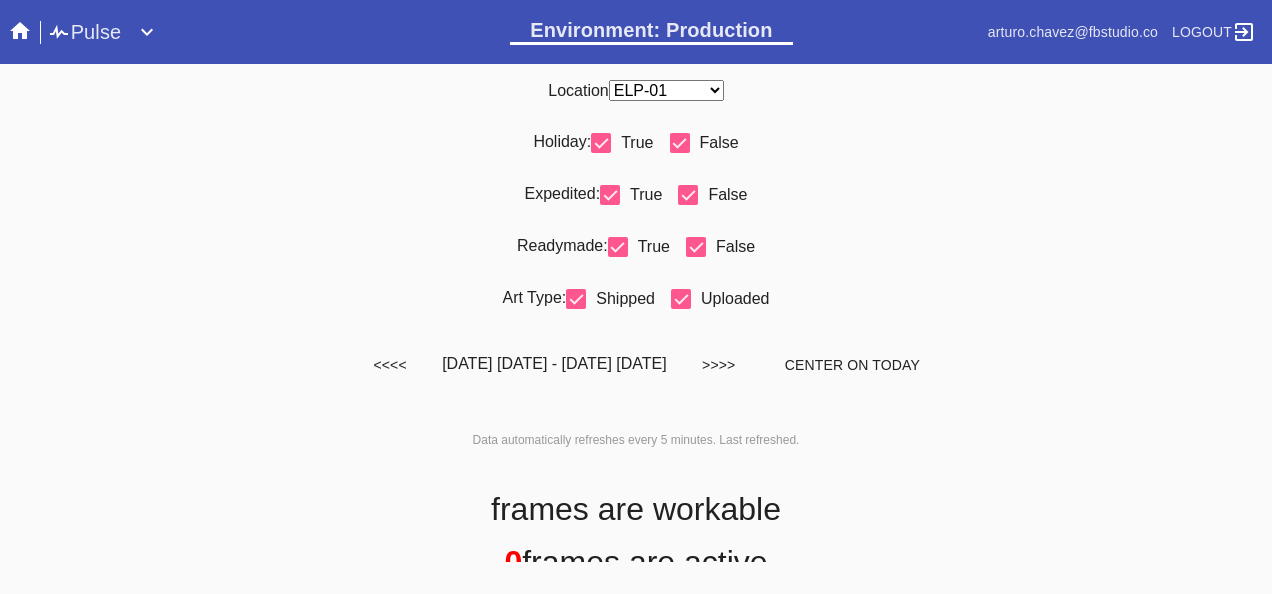 scroll, scrollTop: 0, scrollLeft: 0, axis: both 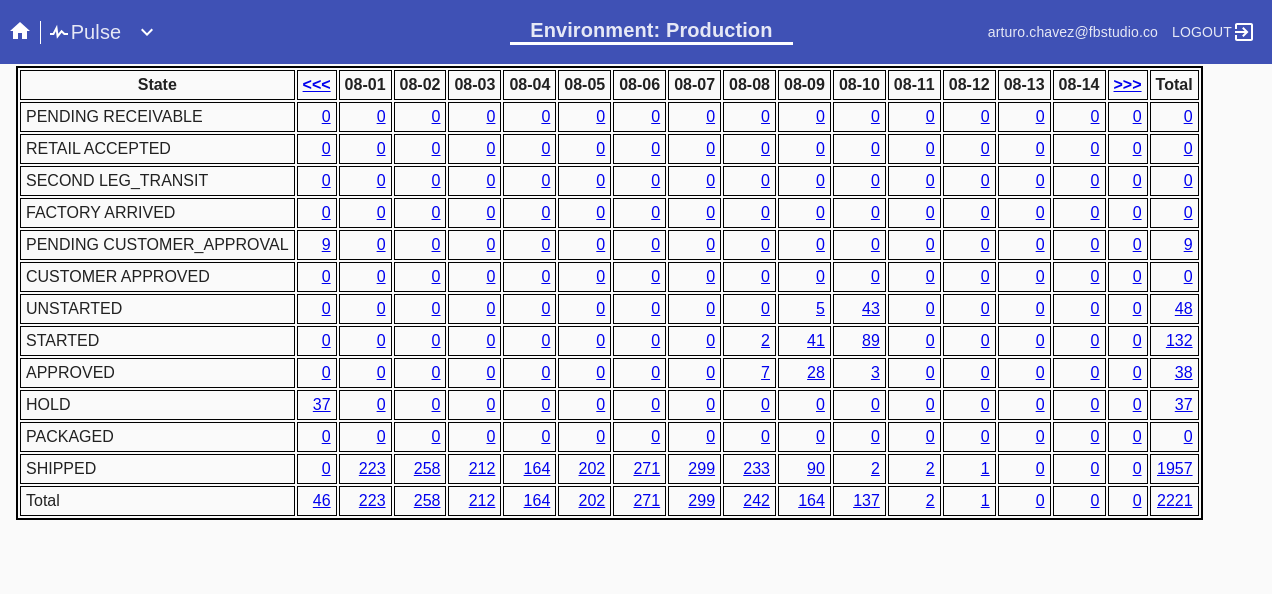 click on "2" at bounding box center [765, 340] 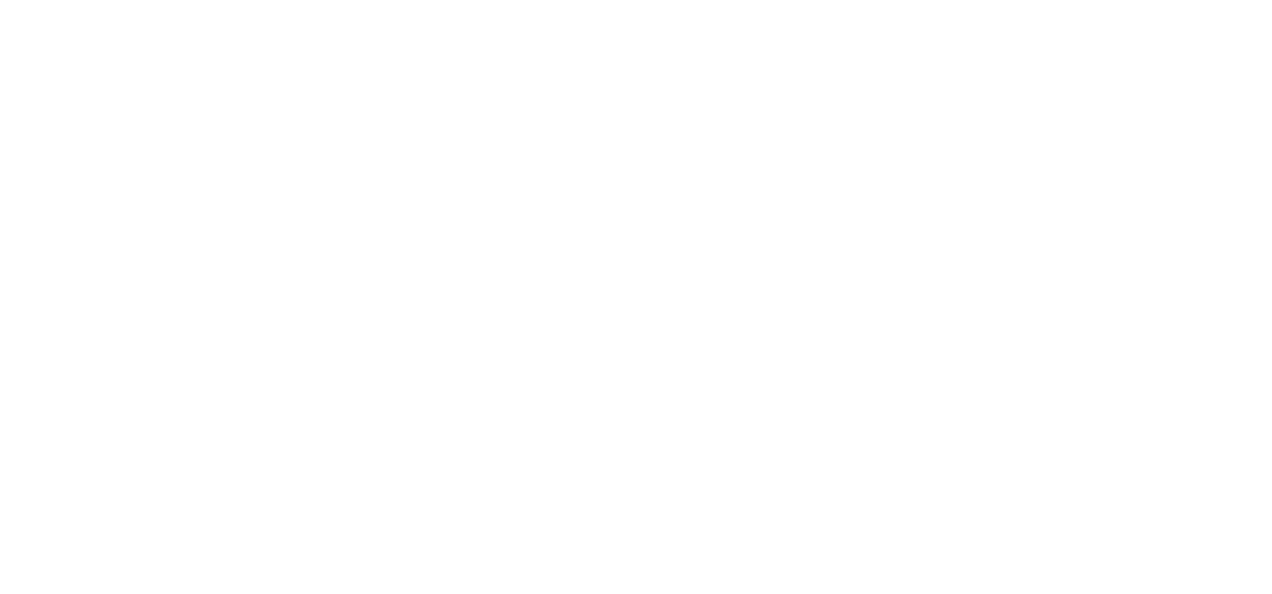 scroll, scrollTop: 0, scrollLeft: 0, axis: both 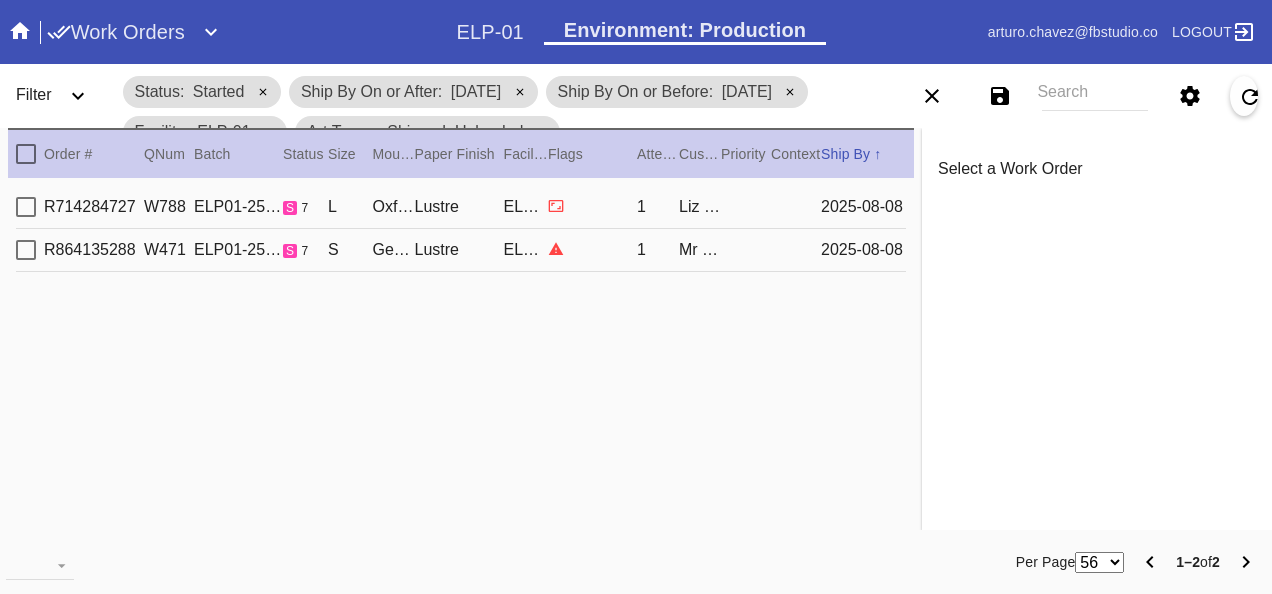 click on "Lustre" at bounding box center (459, 207) 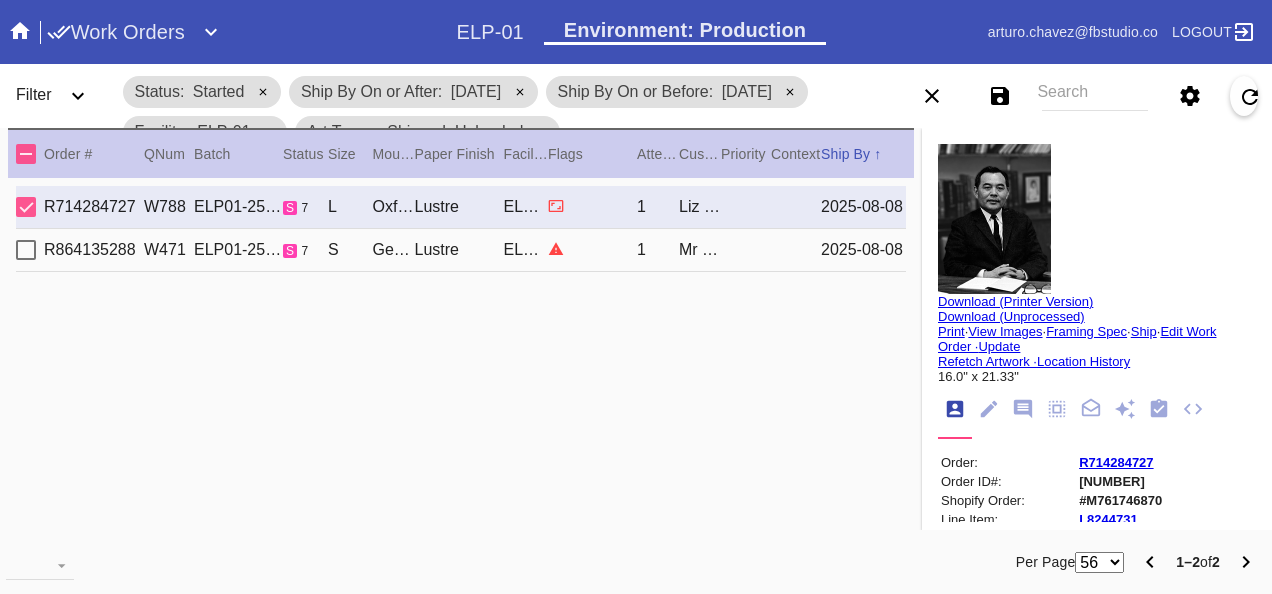 click on "Lustre" at bounding box center [459, 250] 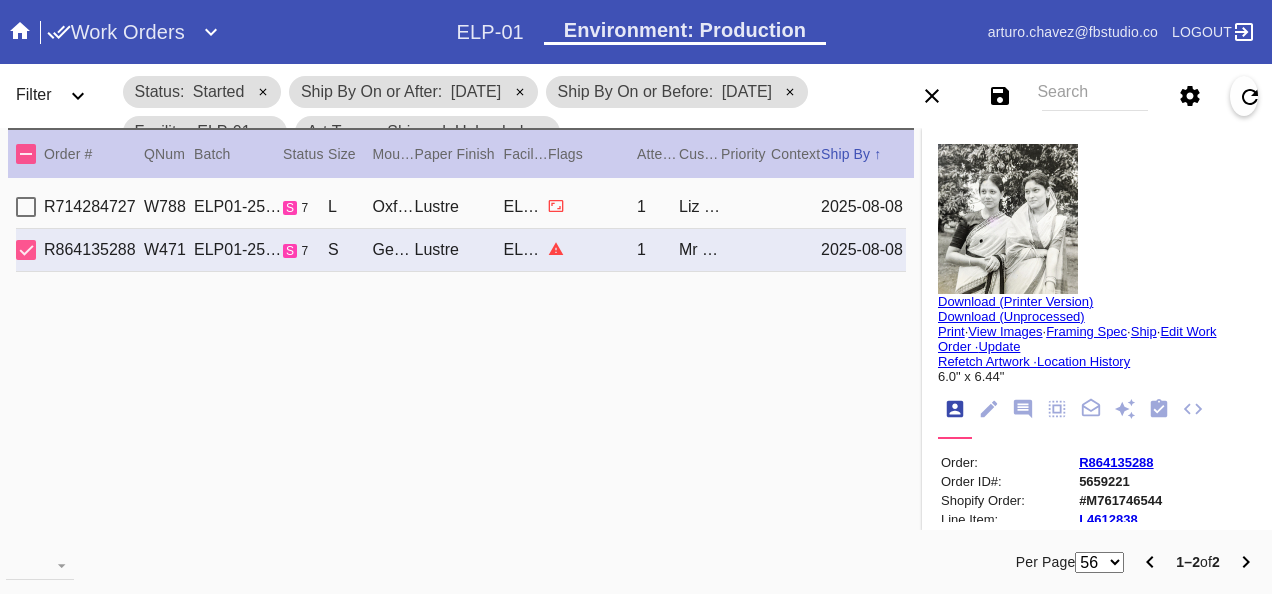 click on "Print" at bounding box center (951, 331) 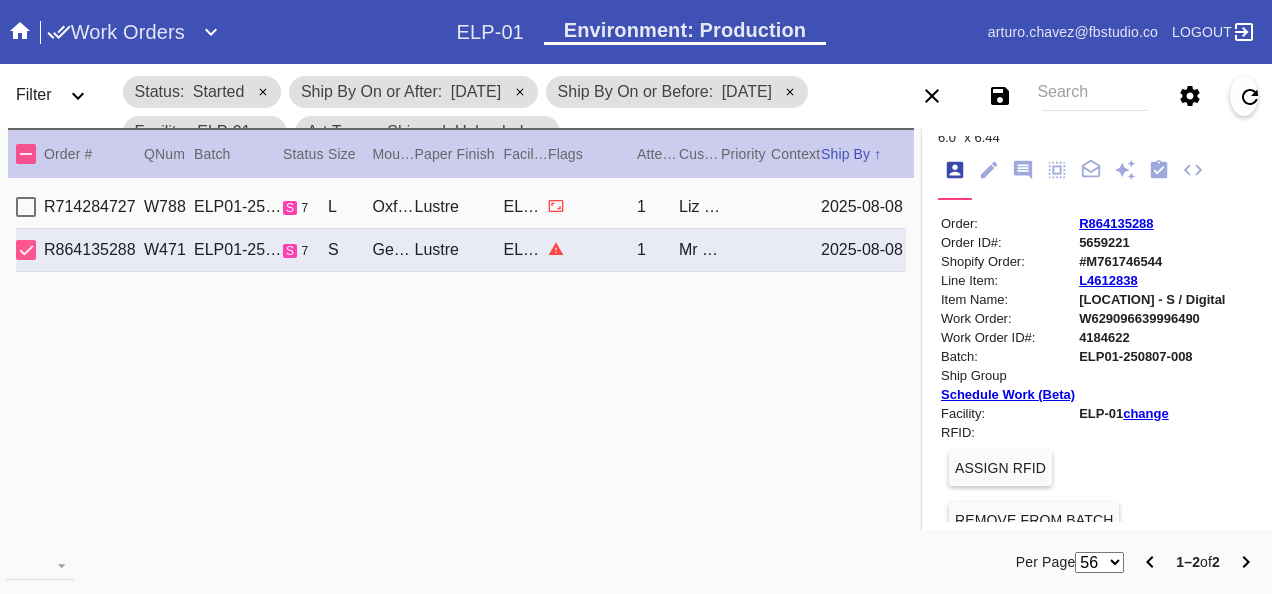 scroll, scrollTop: 200, scrollLeft: 0, axis: vertical 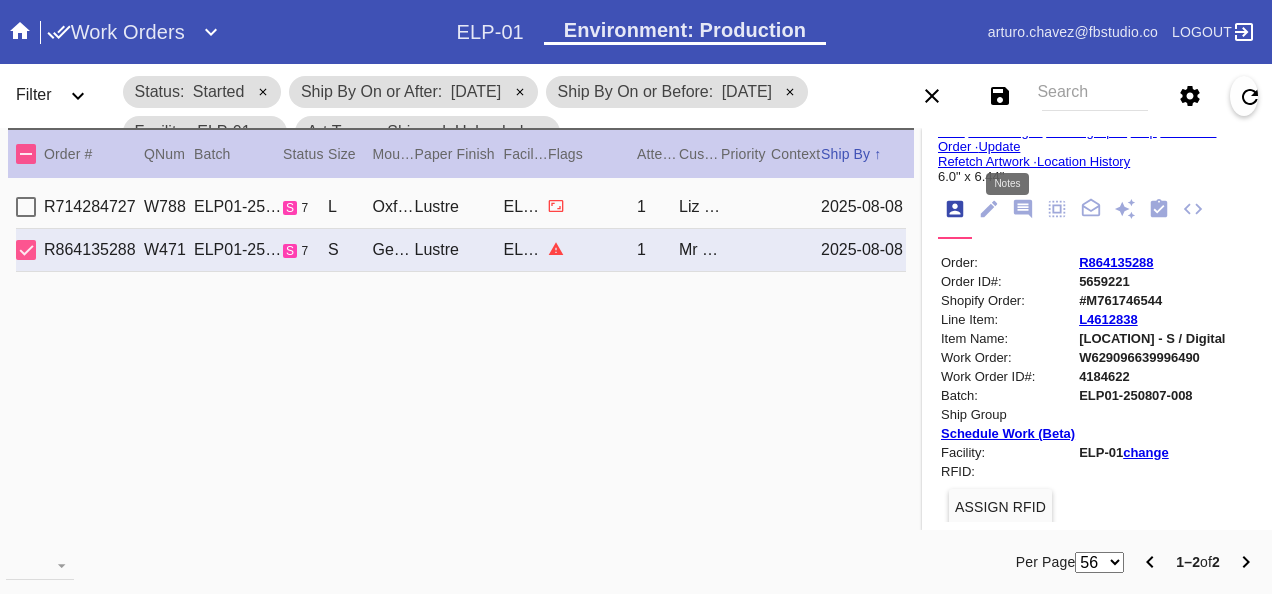 click 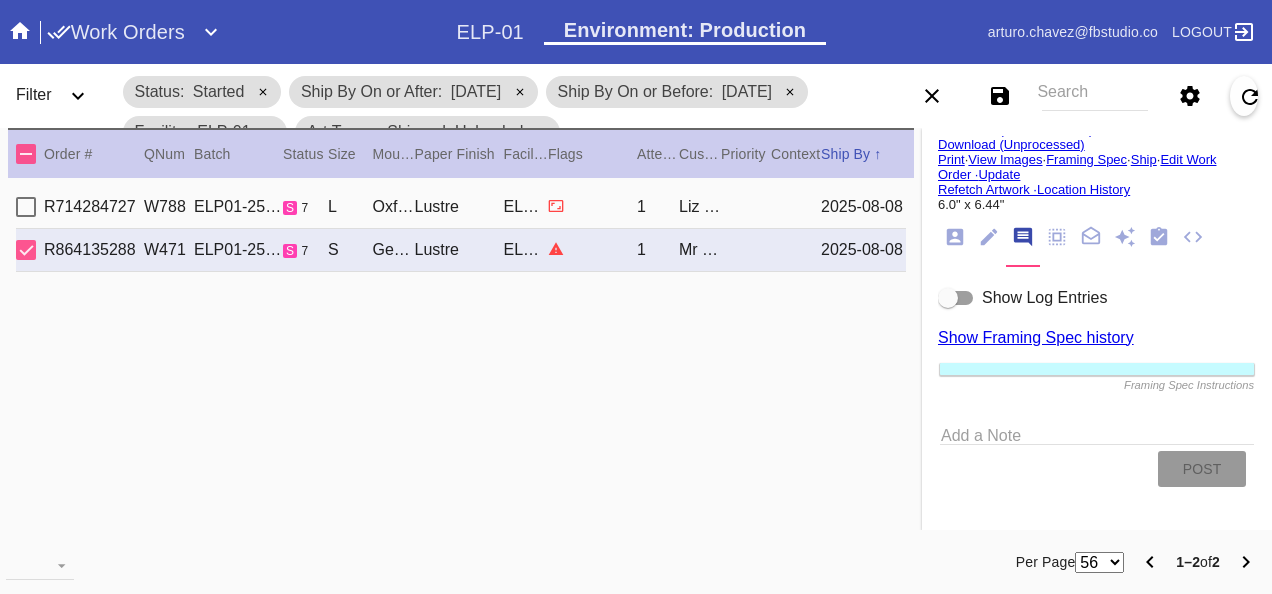 scroll, scrollTop: 178, scrollLeft: 0, axis: vertical 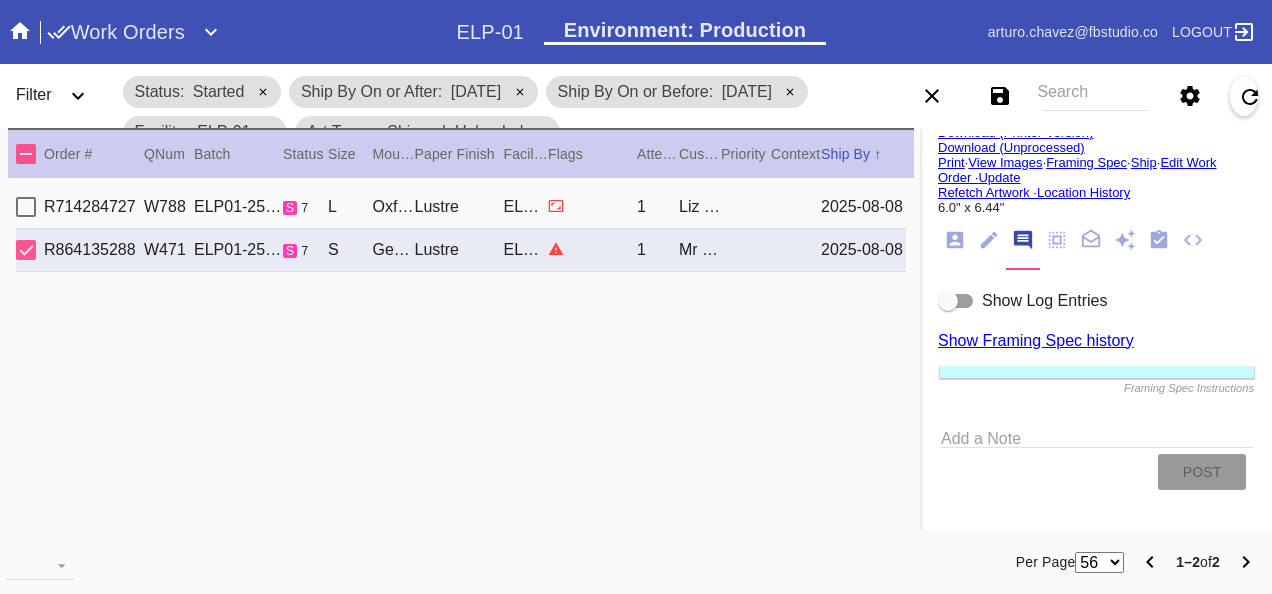 click at bounding box center (956, 301) 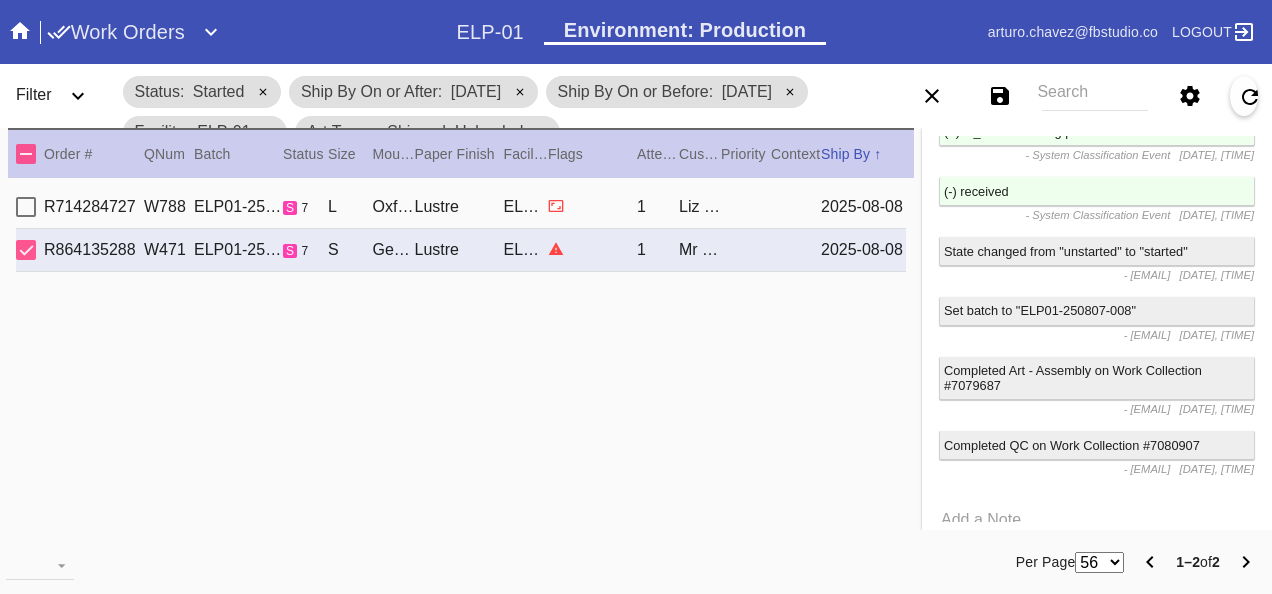 scroll, scrollTop: 1683, scrollLeft: 0, axis: vertical 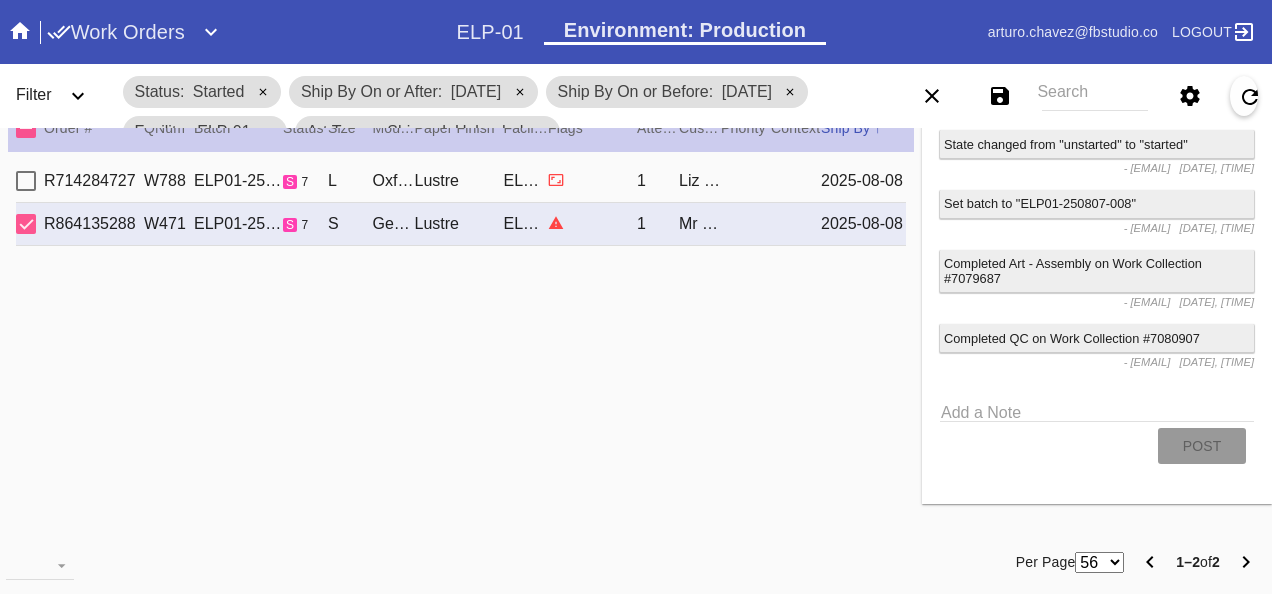 click on "[ID] [ID] [ID] s 7 L [LOCATION] / No Mat Lustre [ID] 1 [FIRST] [LAST]
[DATE] [ID] [ID] [ID] s 7 S [LOCATION] / Sugar Lustre [ID] 1 Mr and Mrs D. B. [LAST]
[DATE]" at bounding box center [461, 341] 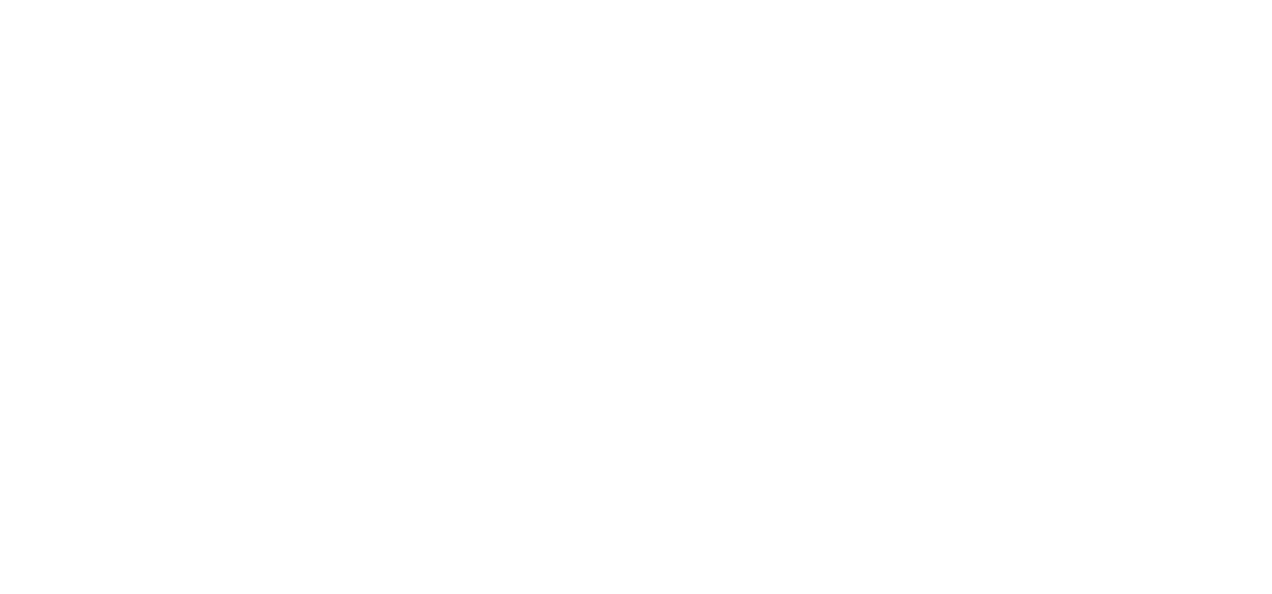 scroll, scrollTop: 0, scrollLeft: 0, axis: both 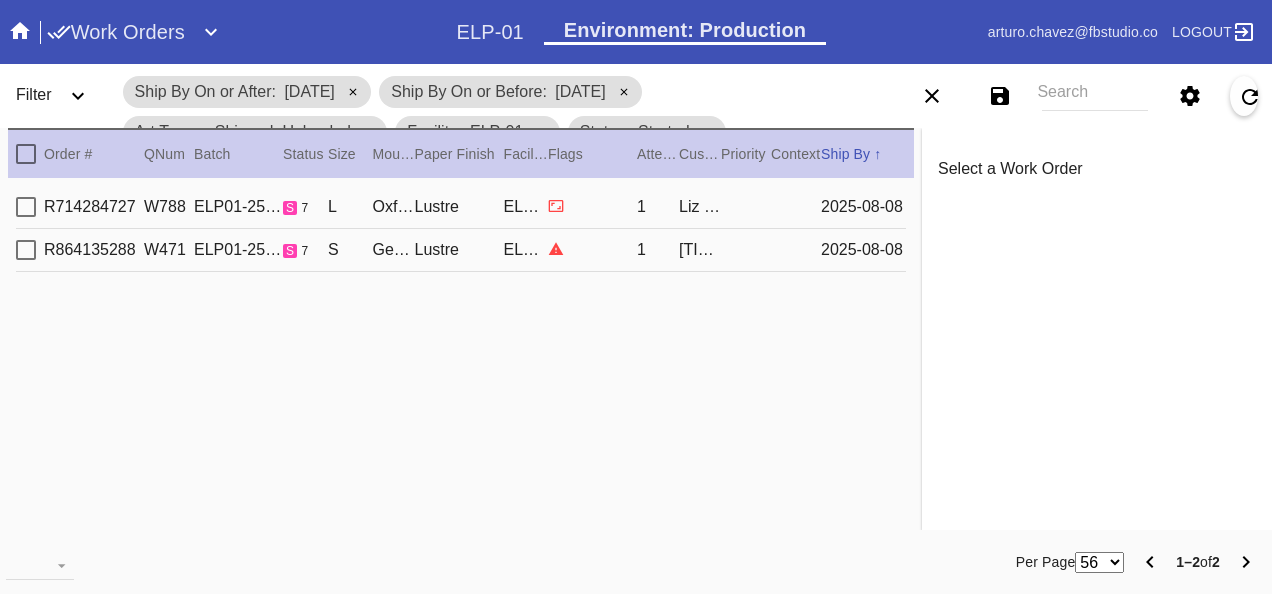 click on "Lustre" at bounding box center [459, 250] 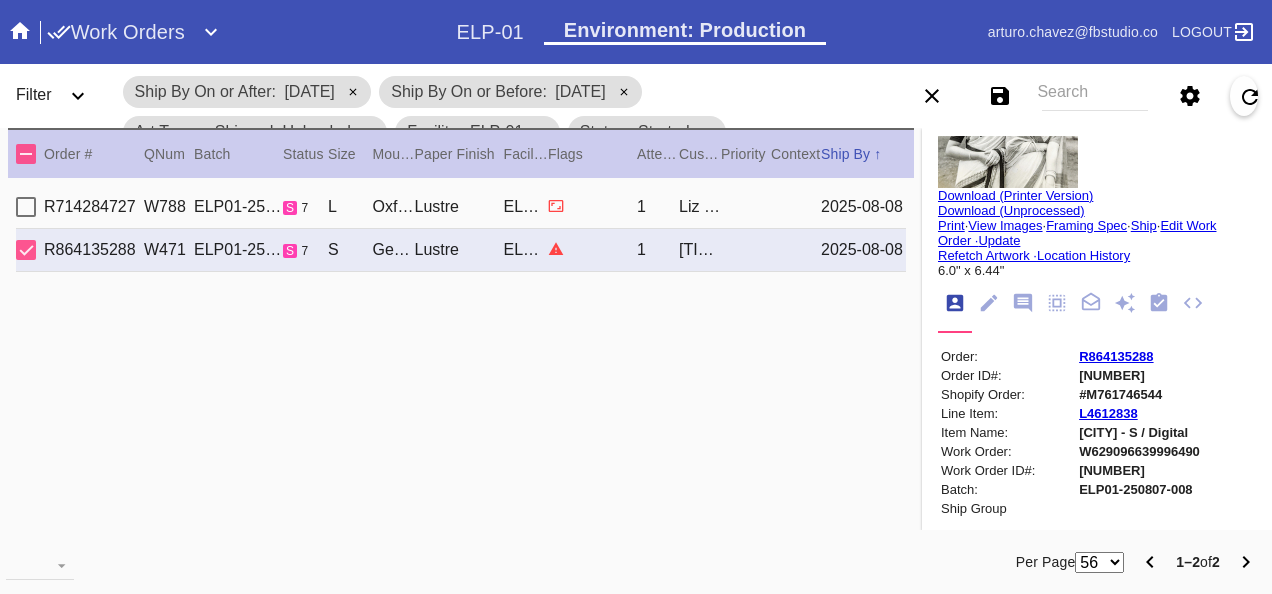 scroll, scrollTop: 91, scrollLeft: 0, axis: vertical 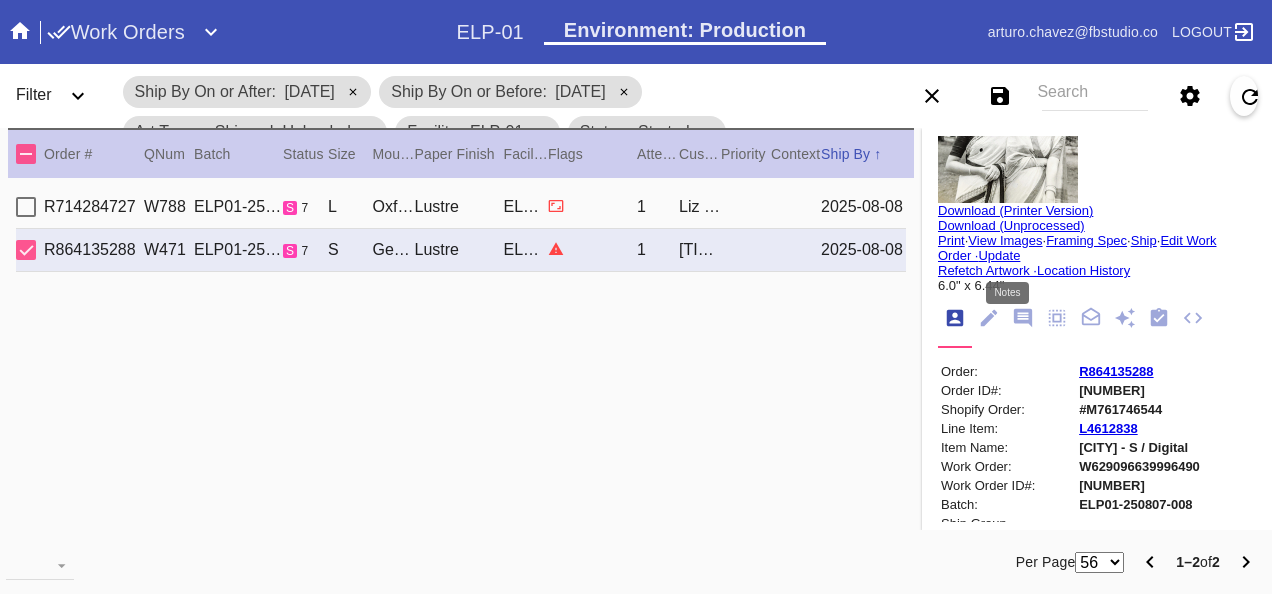 click 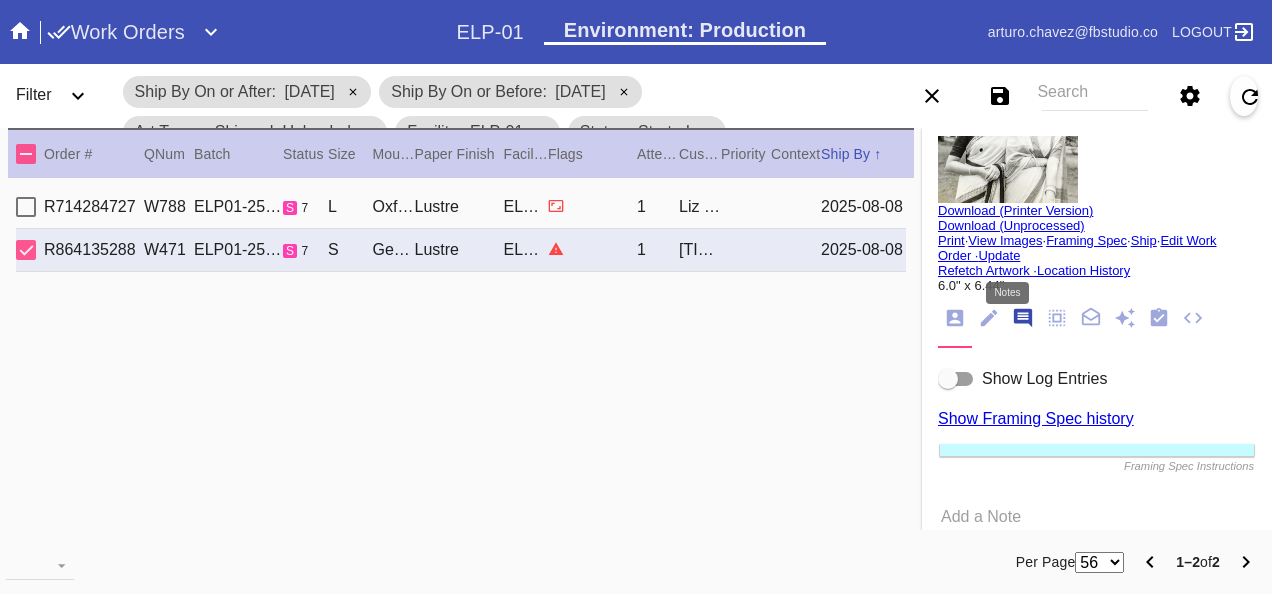 scroll, scrollTop: 122, scrollLeft: 0, axis: vertical 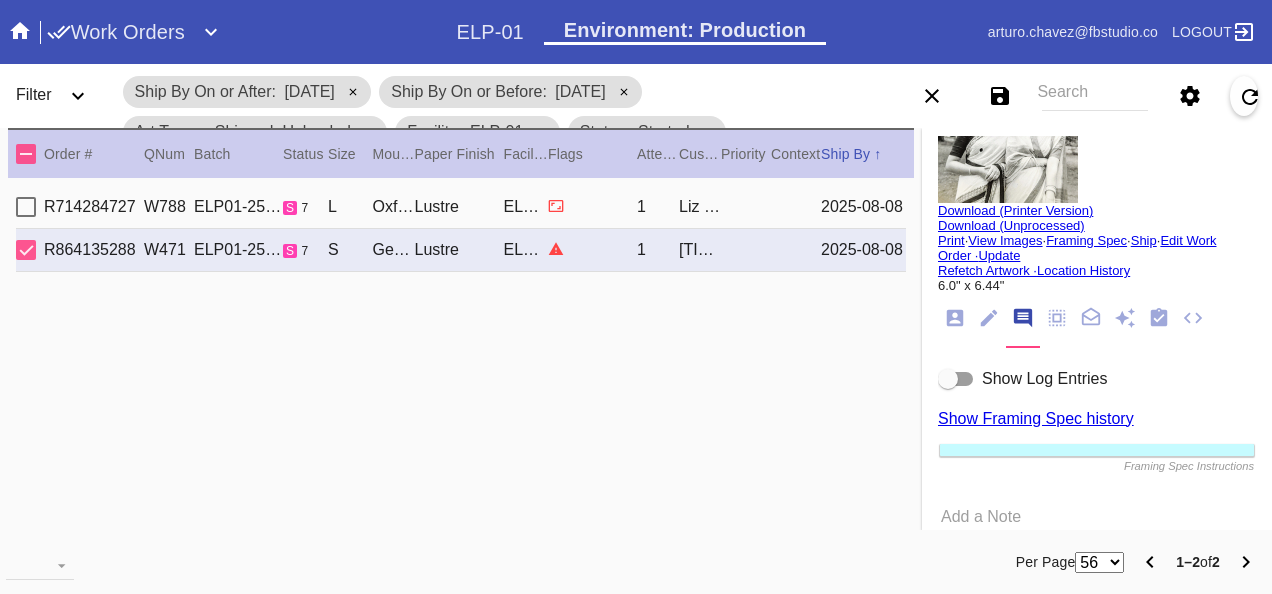 click at bounding box center [956, 379] 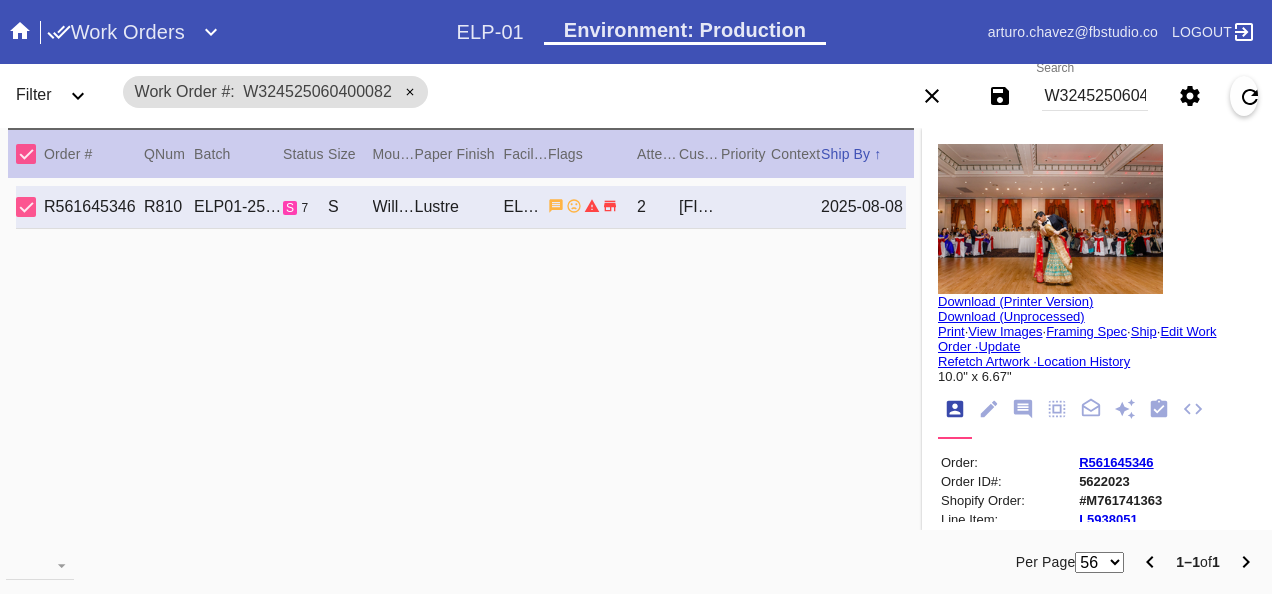 scroll, scrollTop: 0, scrollLeft: 0, axis: both 